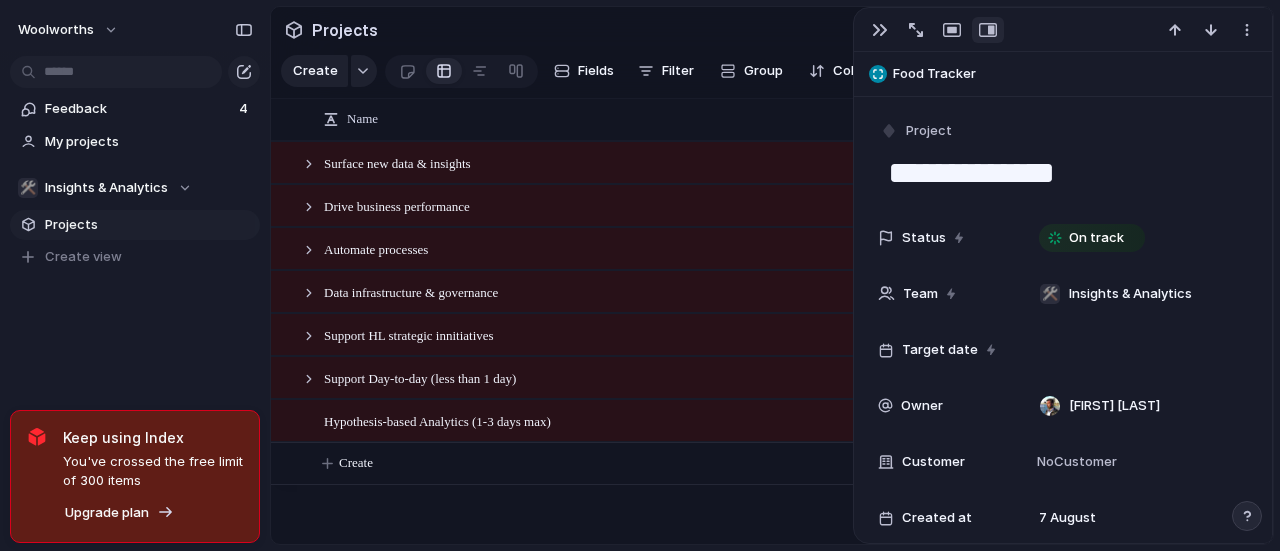 scroll, scrollTop: 0, scrollLeft: 0, axis: both 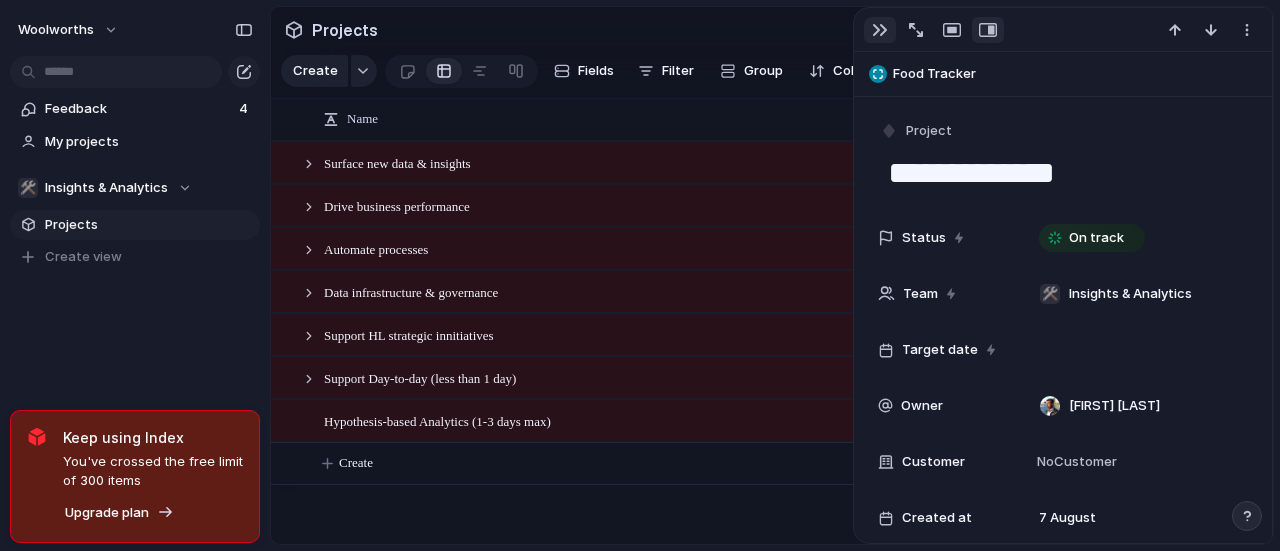 click at bounding box center [880, 30] 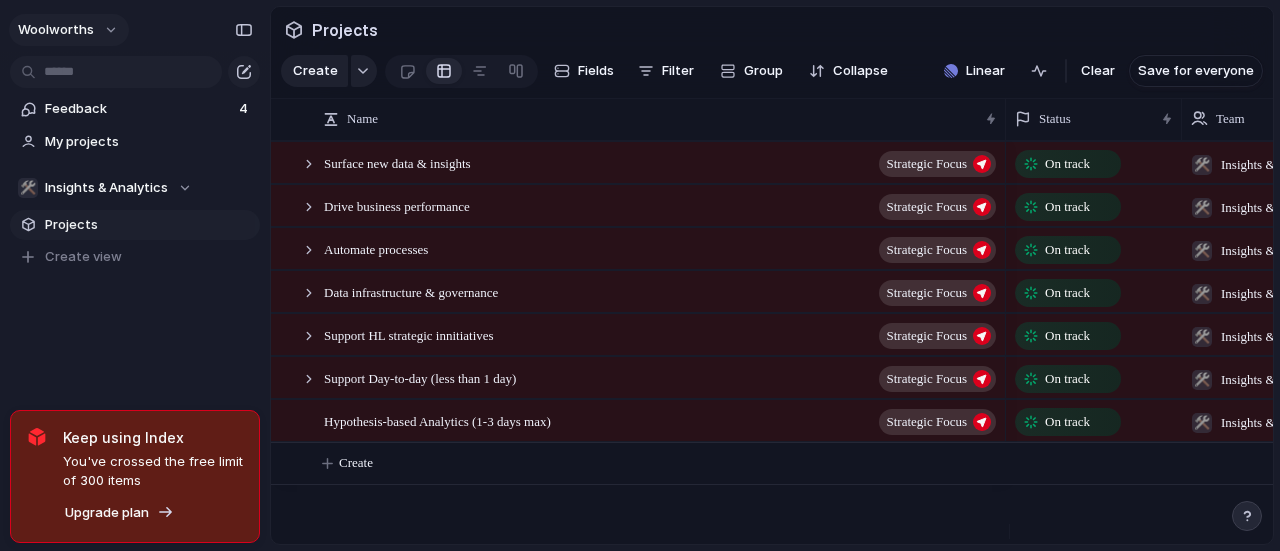click on "woolworths" at bounding box center [69, 30] 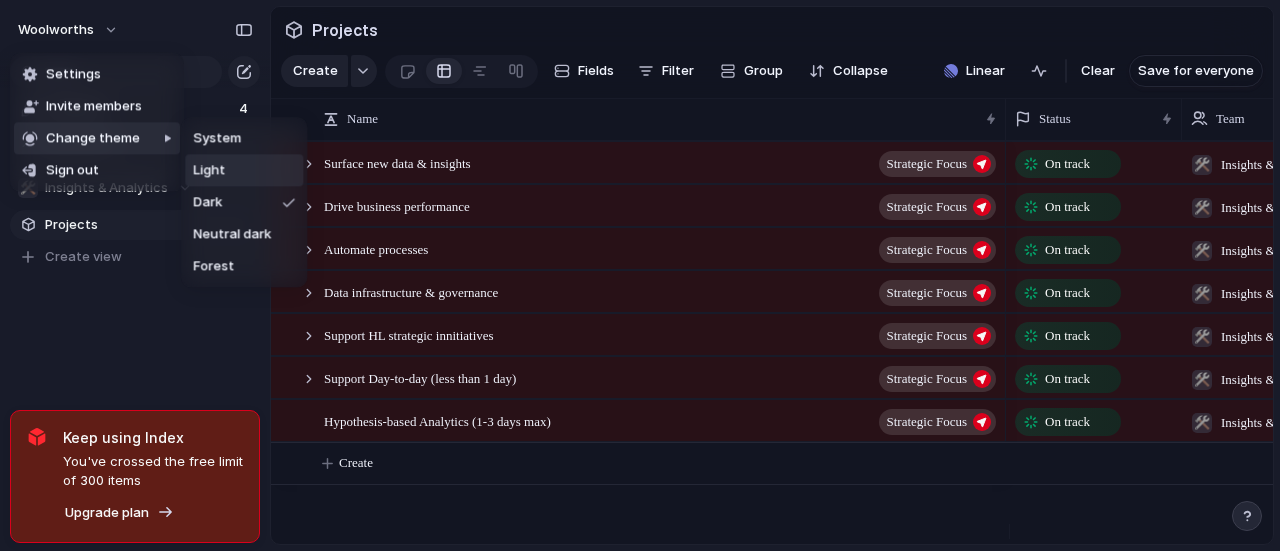 click on "Light" at bounding box center (244, 170) 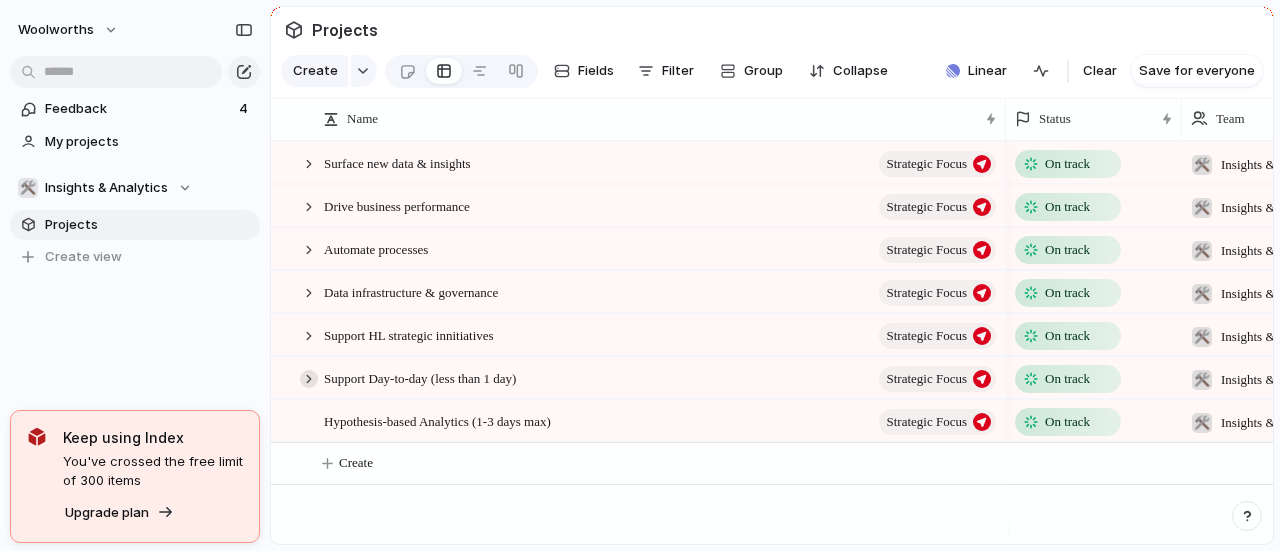 click at bounding box center [309, 379] 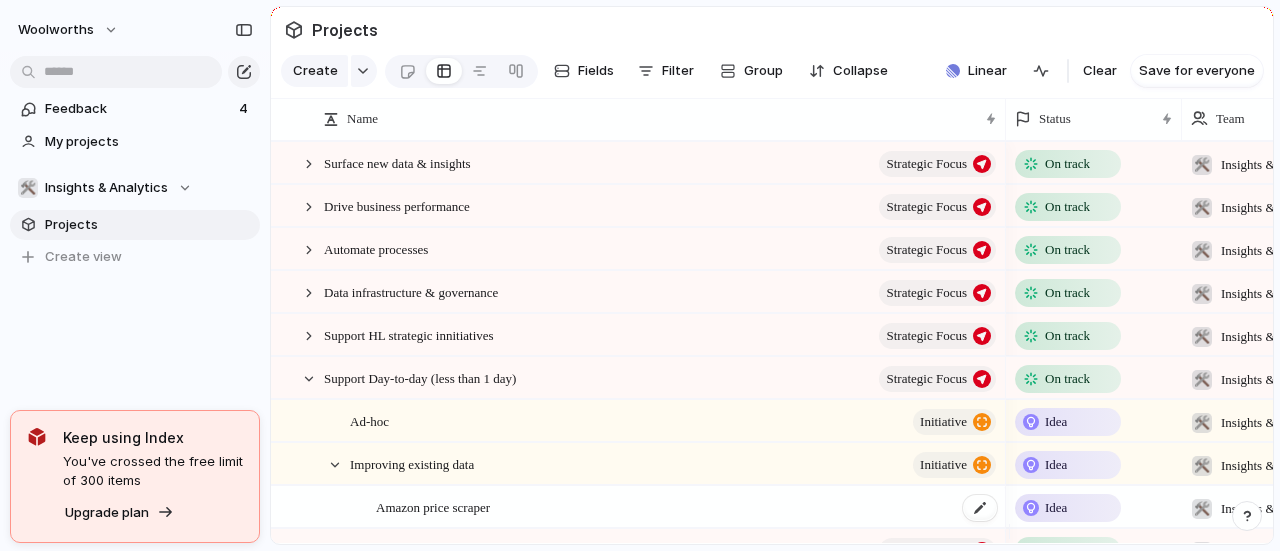 scroll, scrollTop: 86, scrollLeft: 0, axis: vertical 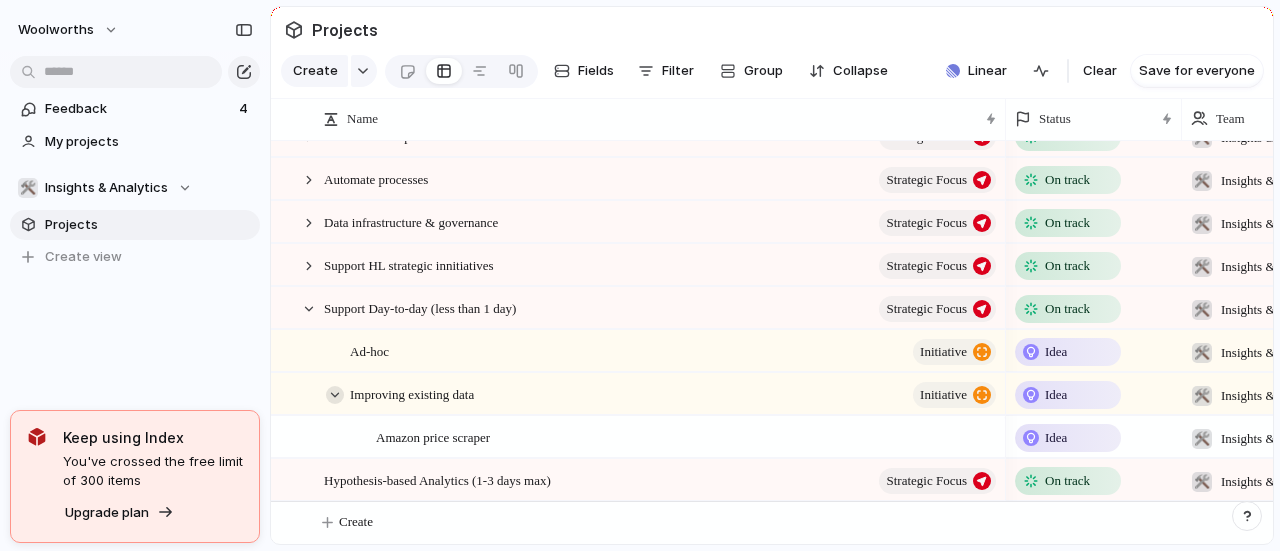 click at bounding box center (335, 395) 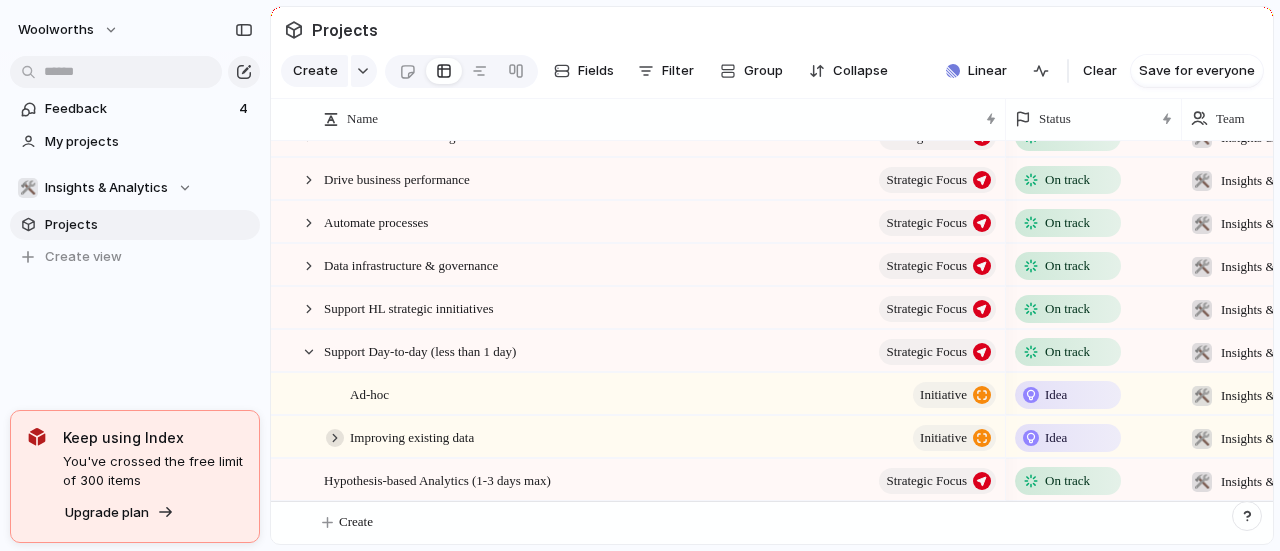scroll, scrollTop: 42, scrollLeft: 0, axis: vertical 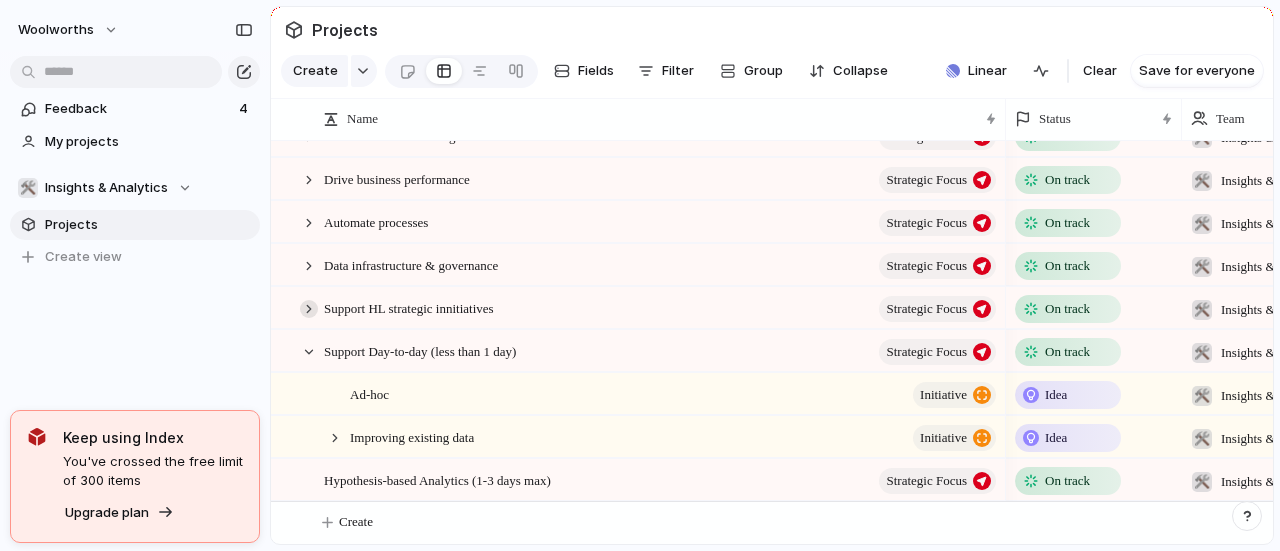 click at bounding box center (309, 309) 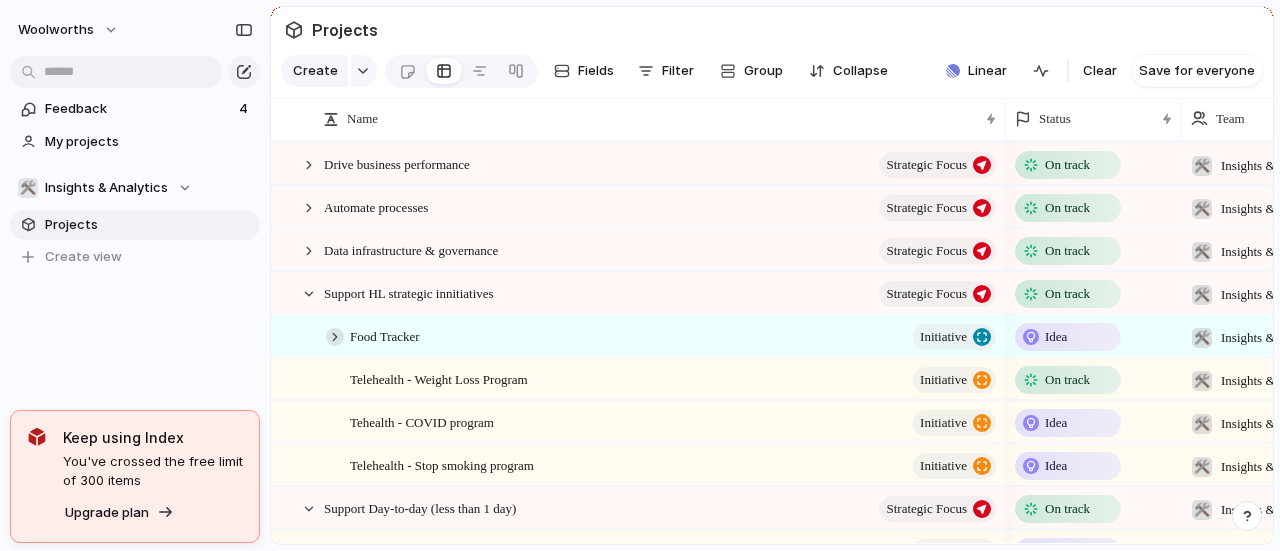 click at bounding box center (335, 337) 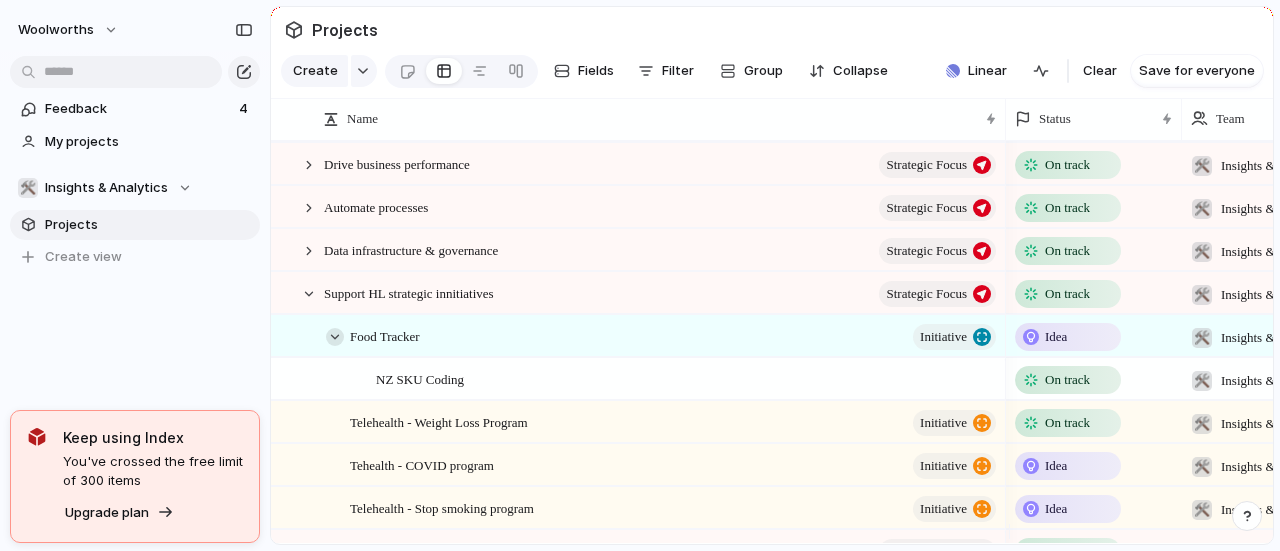 click at bounding box center (335, 337) 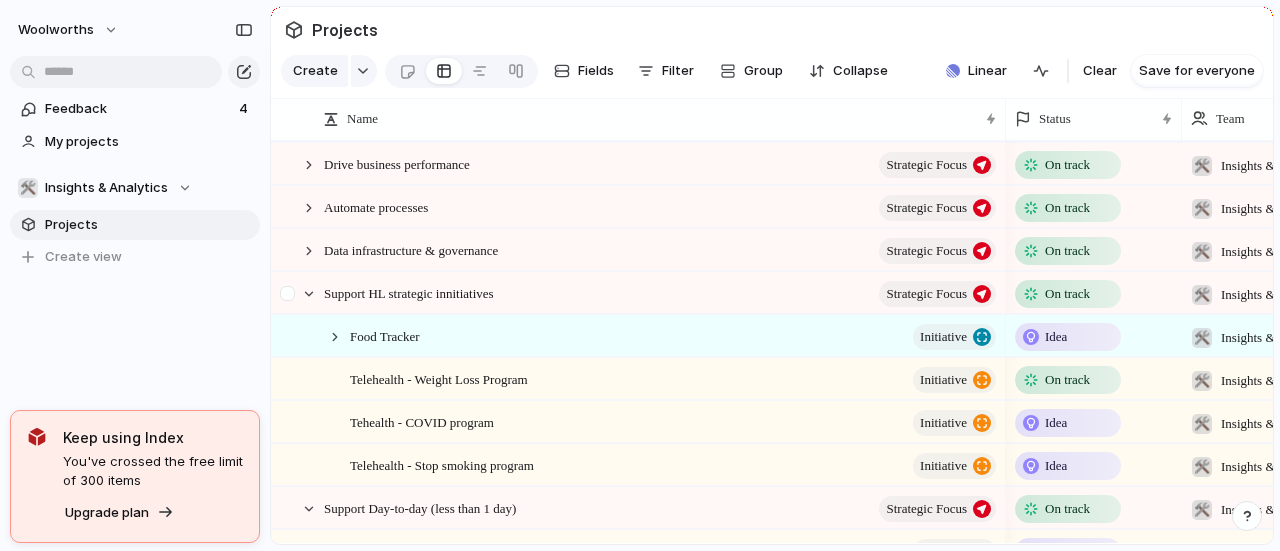 click at bounding box center (299, 293) 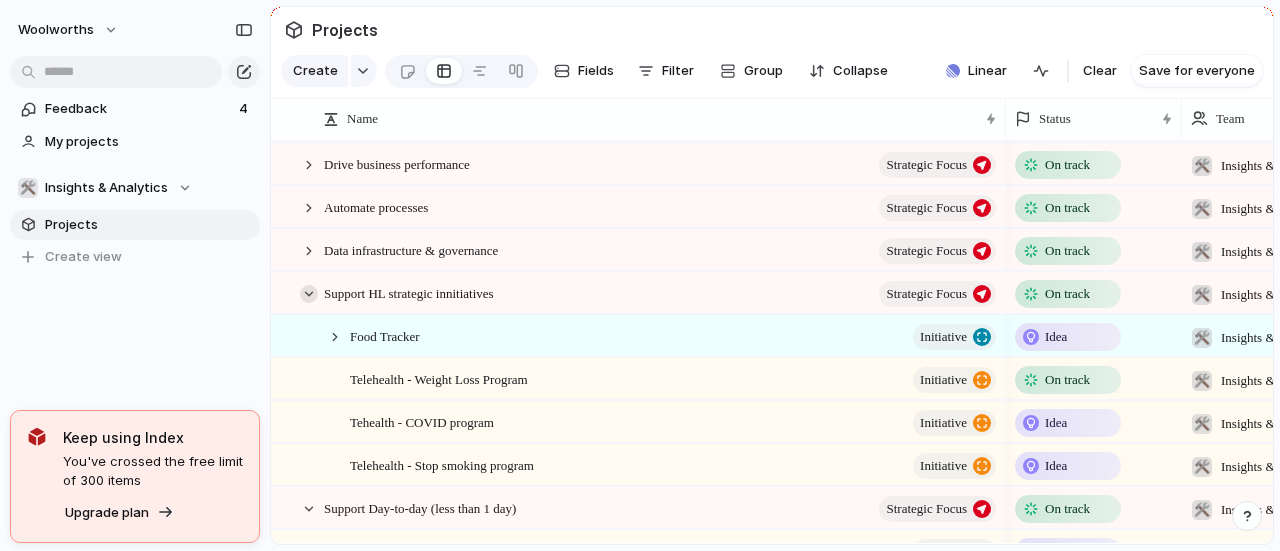 click at bounding box center (309, 294) 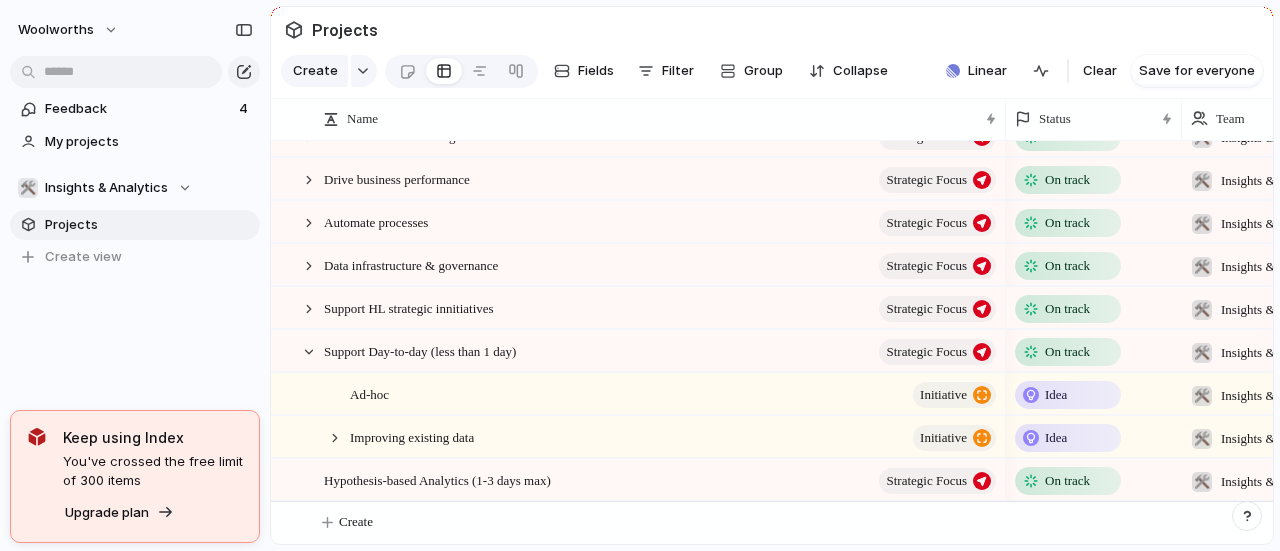 scroll, scrollTop: 42, scrollLeft: 0, axis: vertical 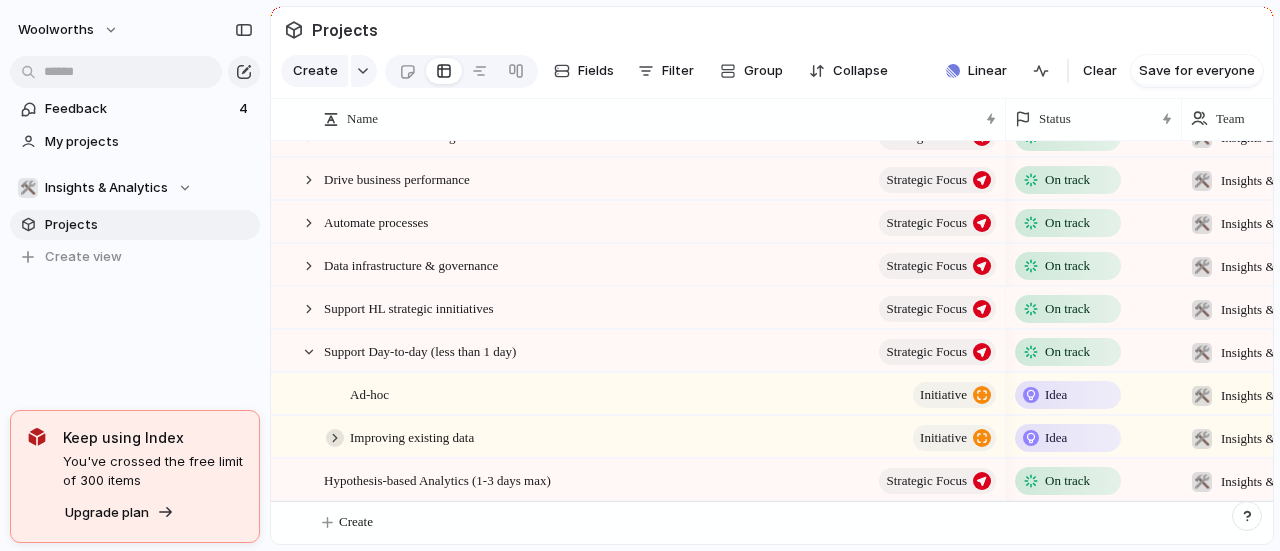 click at bounding box center [335, 438] 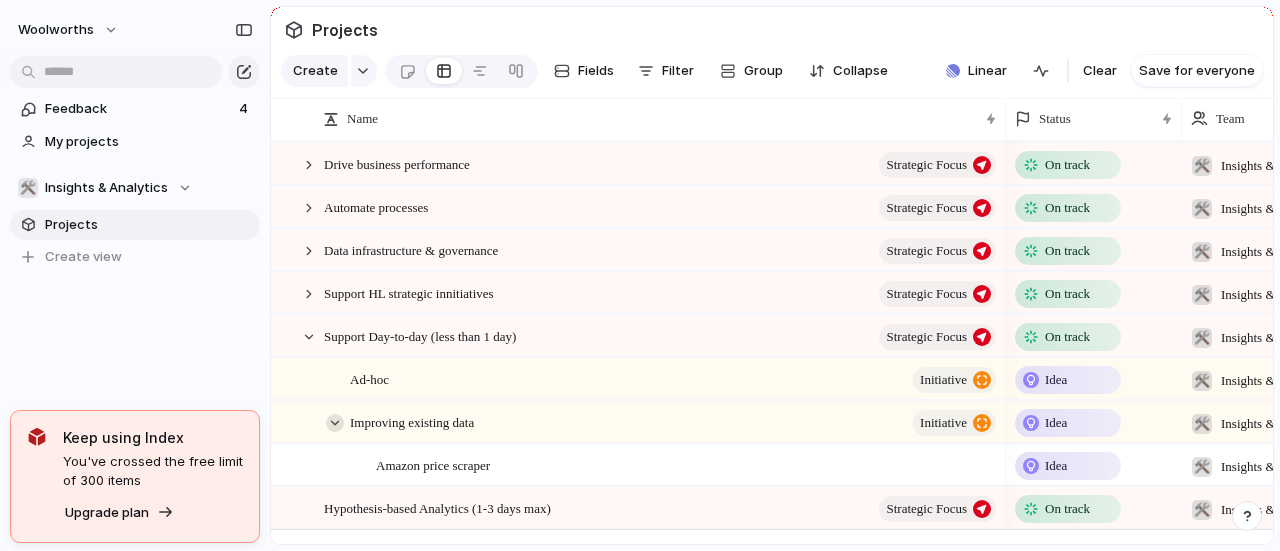 click at bounding box center [335, 423] 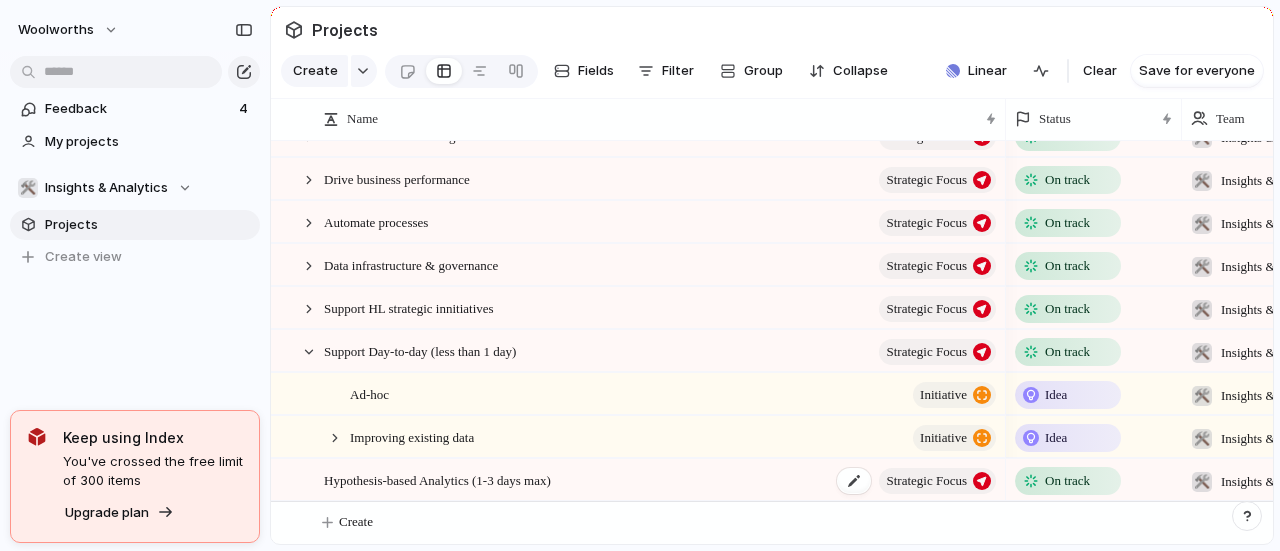 click on "Hypothesis-based Analytics (1-3 days max)" at bounding box center [437, 479] 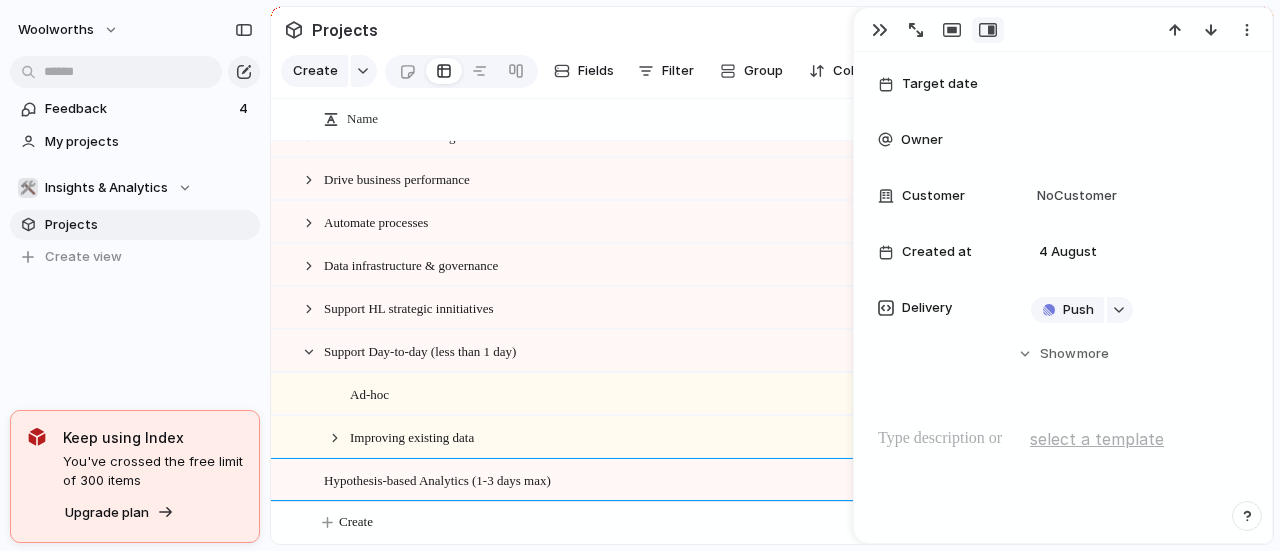 scroll, scrollTop: 500, scrollLeft: 0, axis: vertical 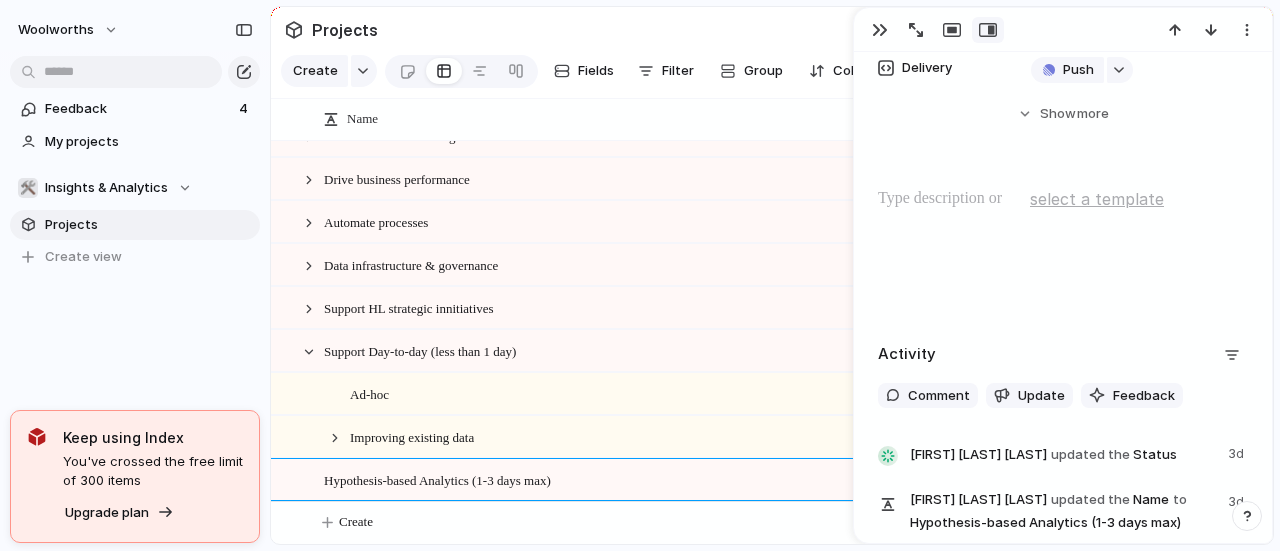 click on "Ad-hoc" at bounding box center (369, 393) 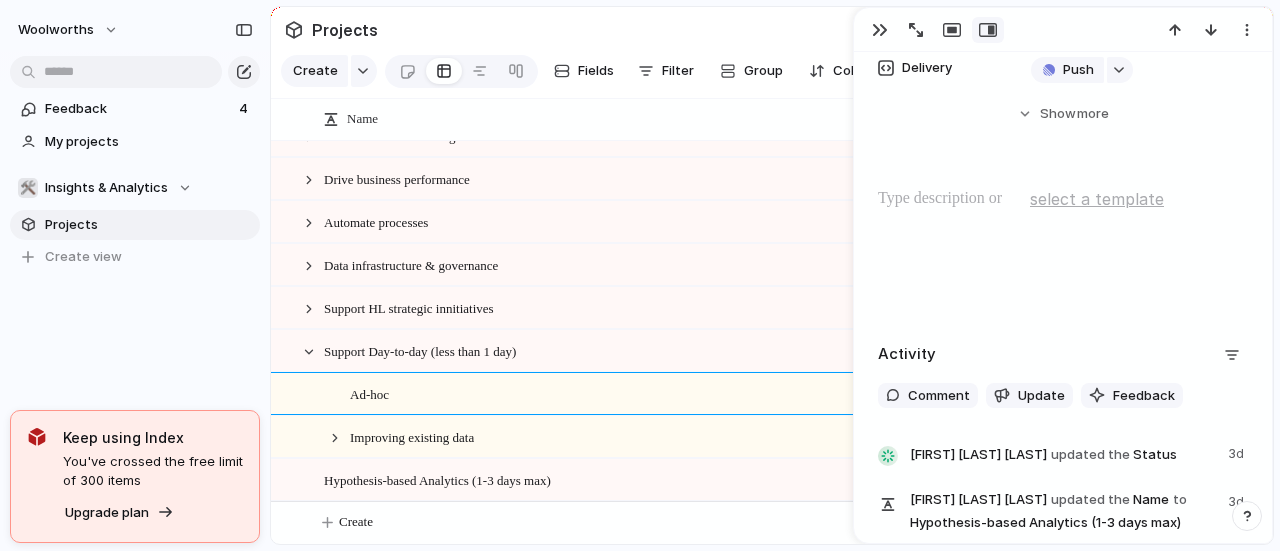 type on "******" 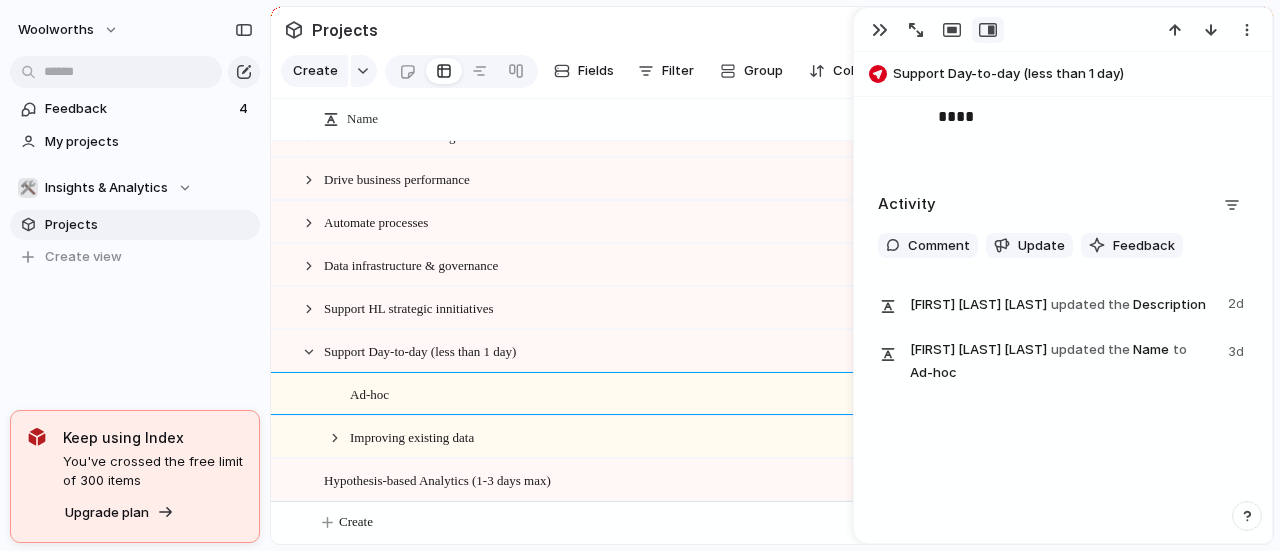 scroll, scrollTop: 414, scrollLeft: 0, axis: vertical 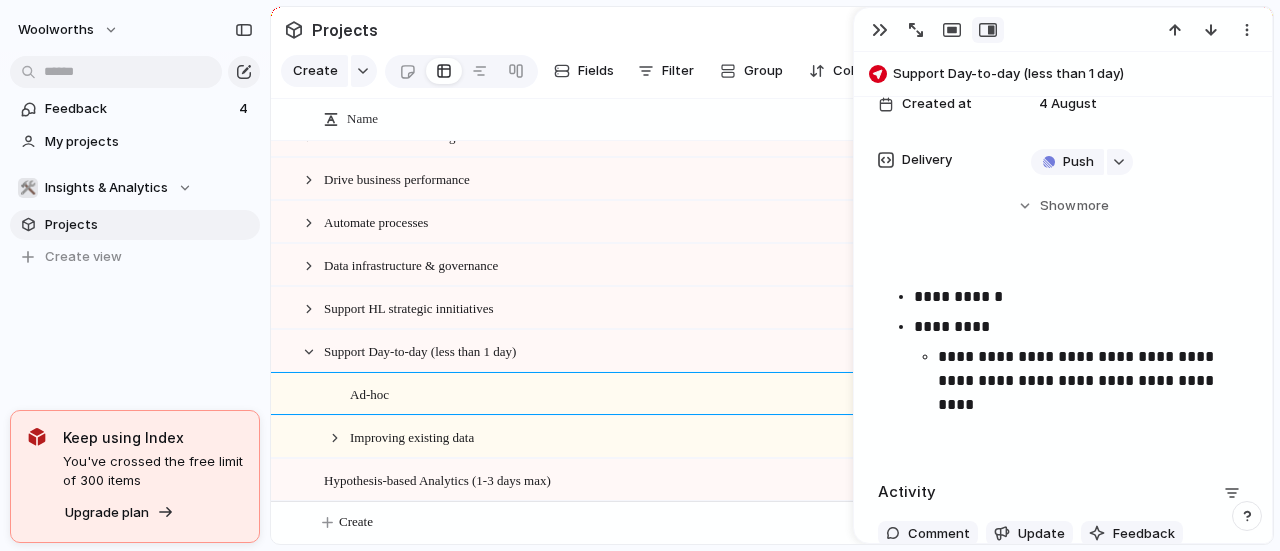 click on "**********" at bounding box center (1085, 381) 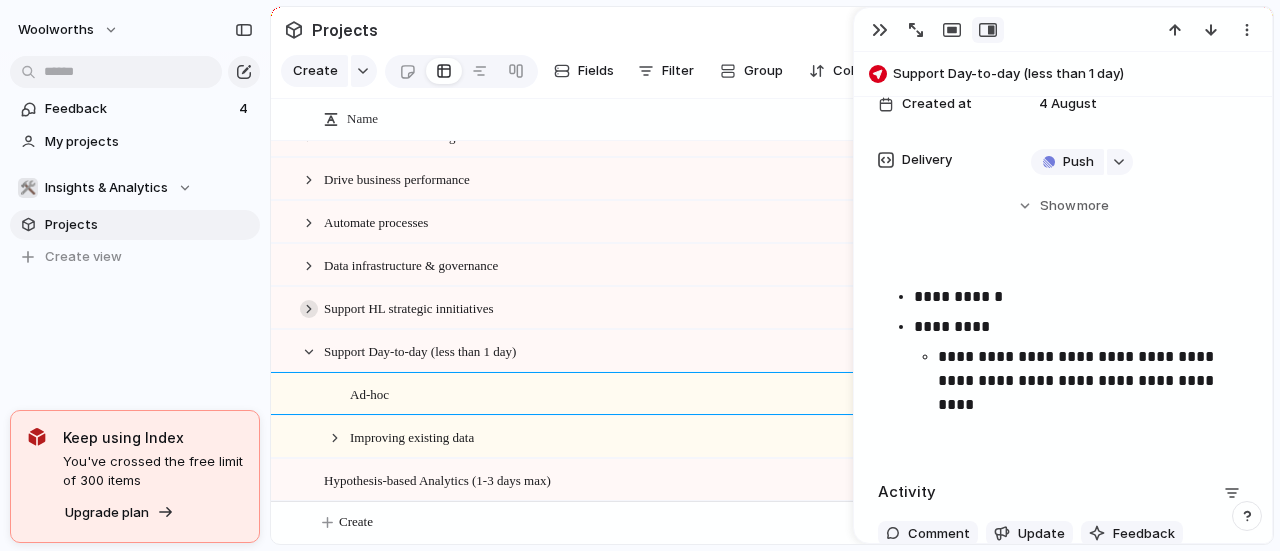 click at bounding box center (309, 309) 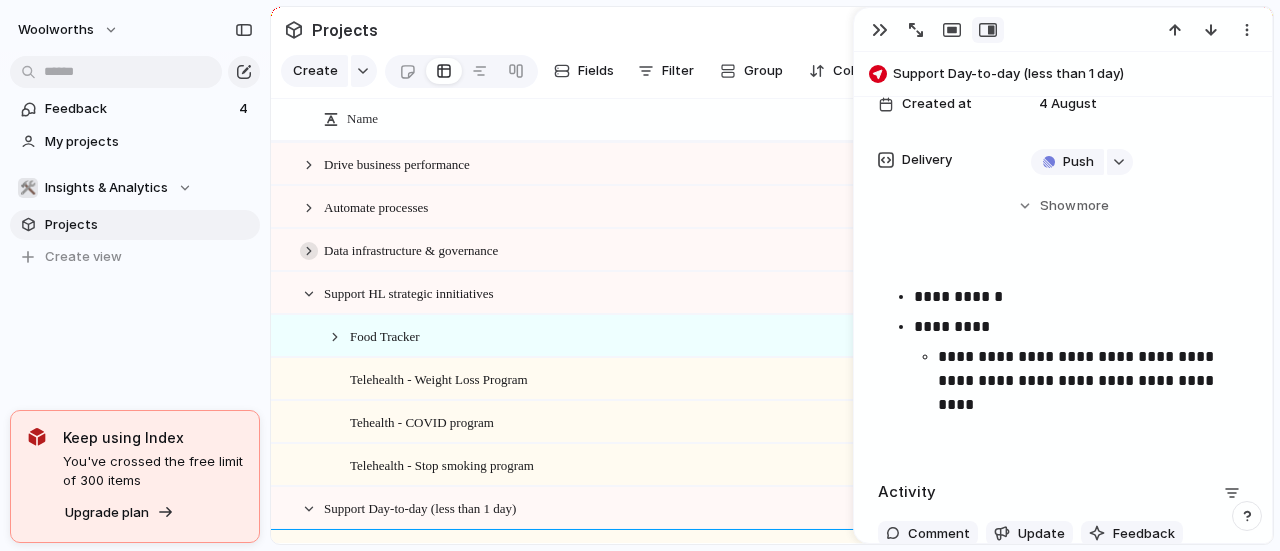 click at bounding box center (309, 251) 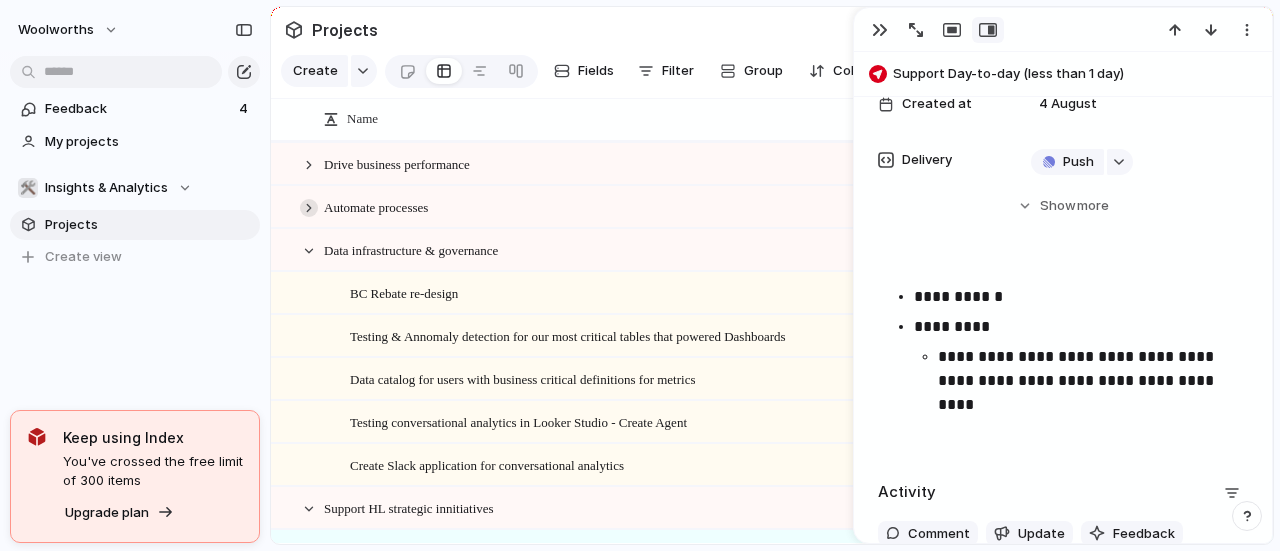 click at bounding box center [309, 208] 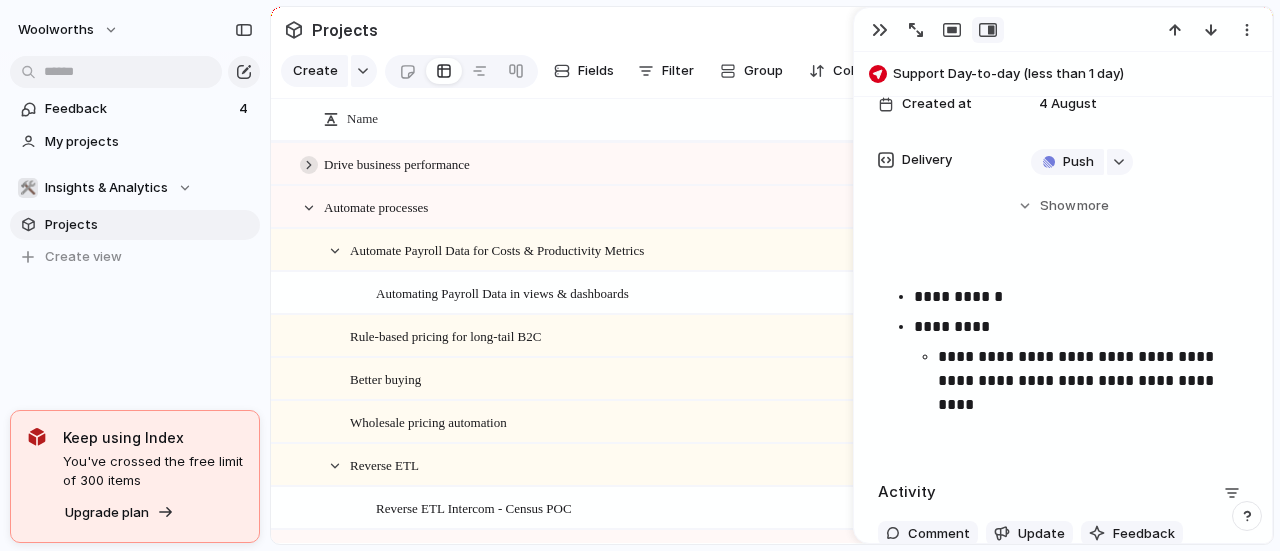 click at bounding box center (309, 165) 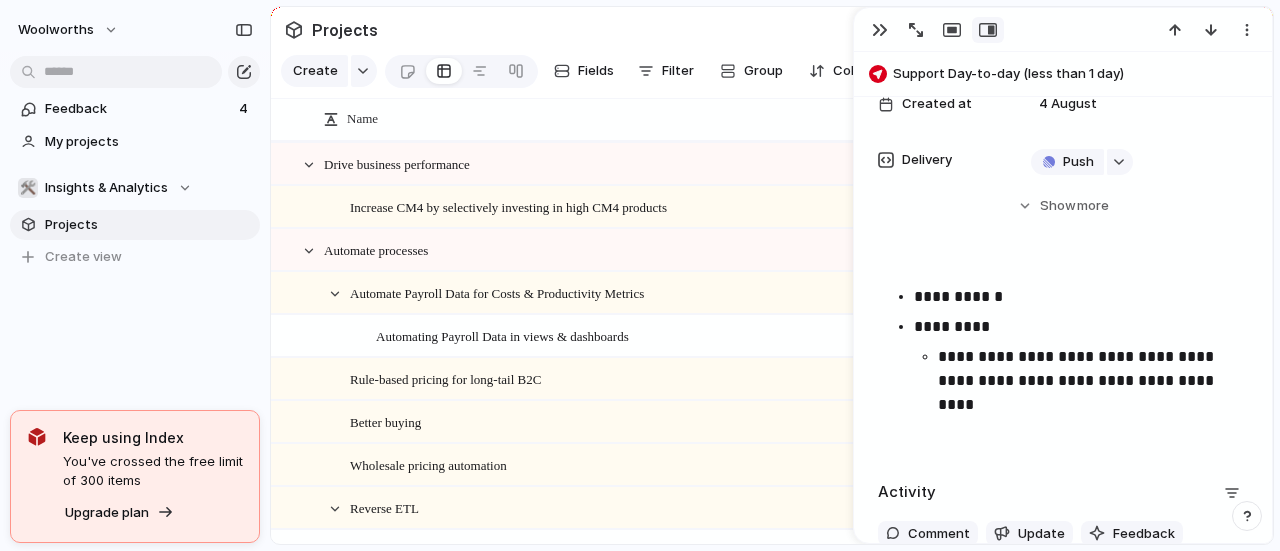 scroll, scrollTop: 0, scrollLeft: 0, axis: both 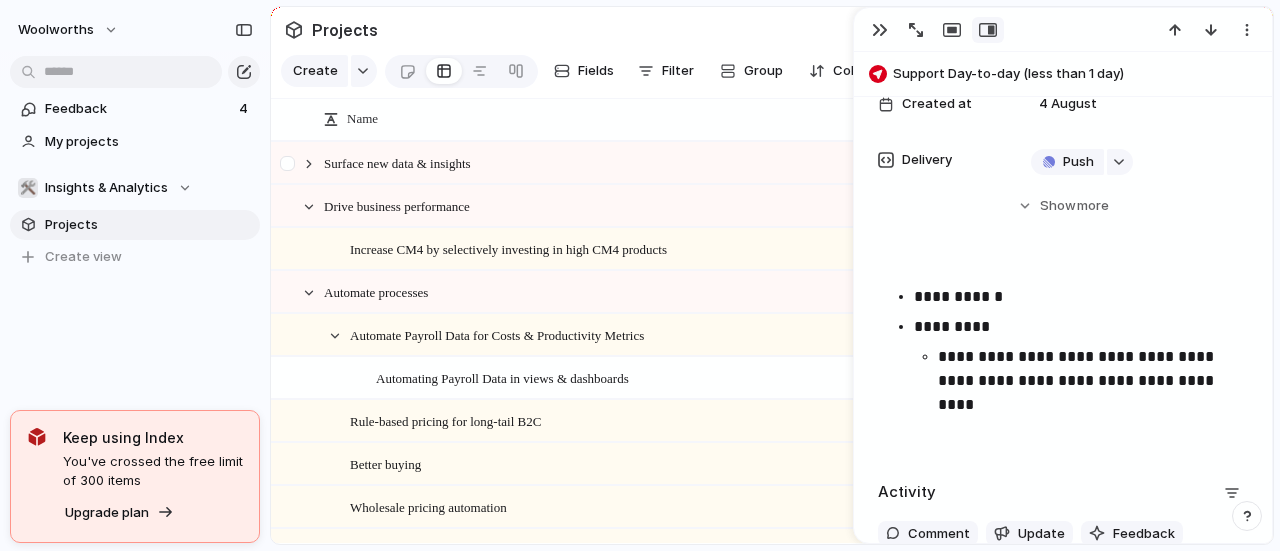 click at bounding box center (299, 163) 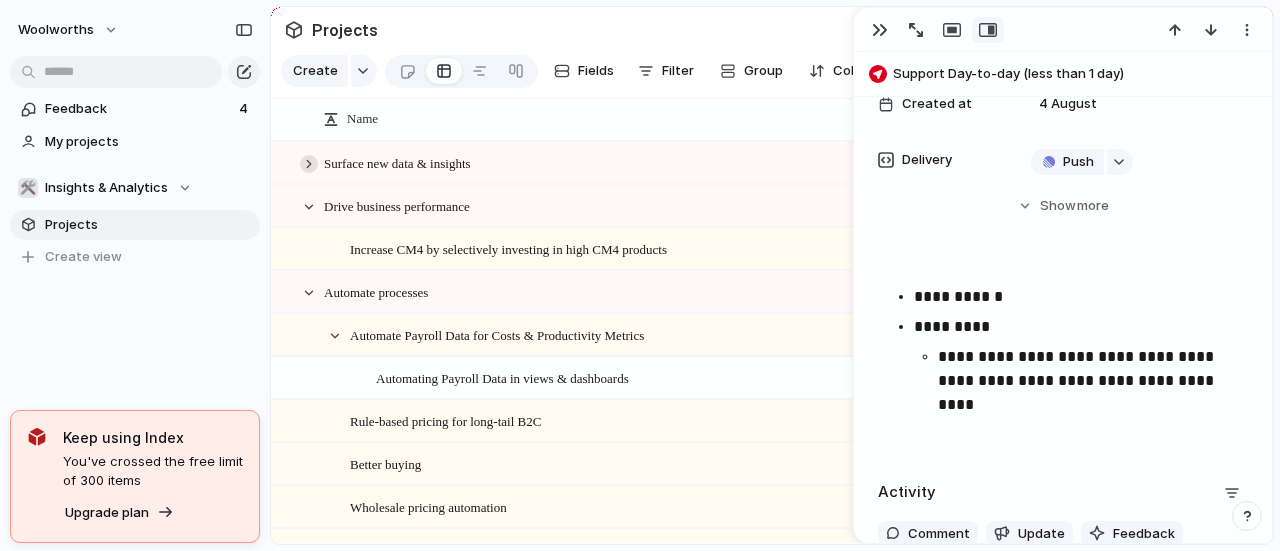 click at bounding box center [309, 164] 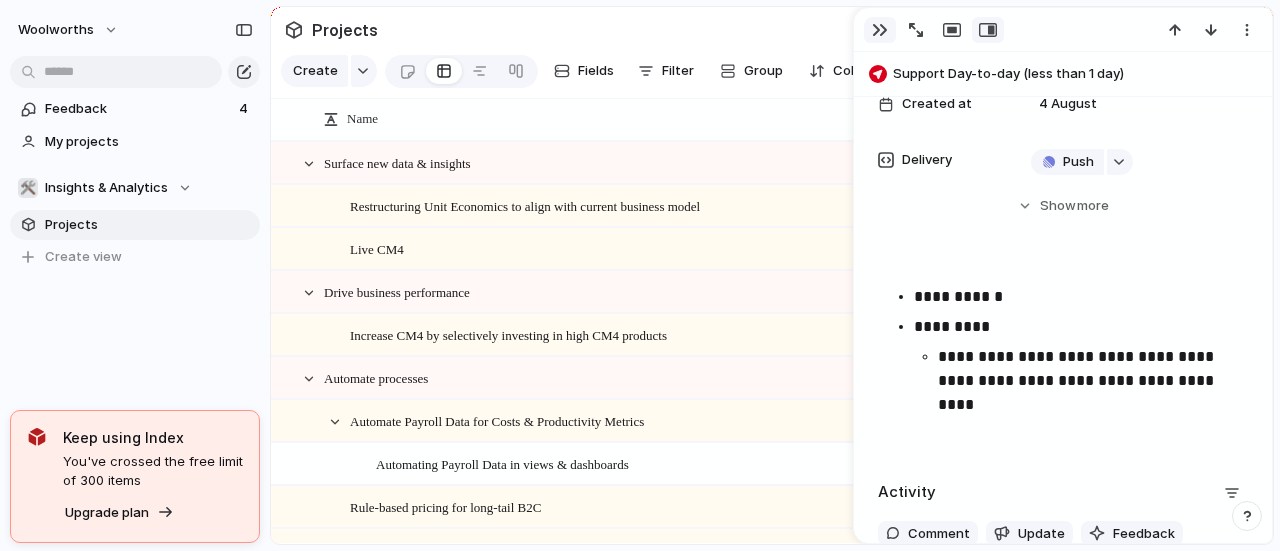 click at bounding box center [880, 30] 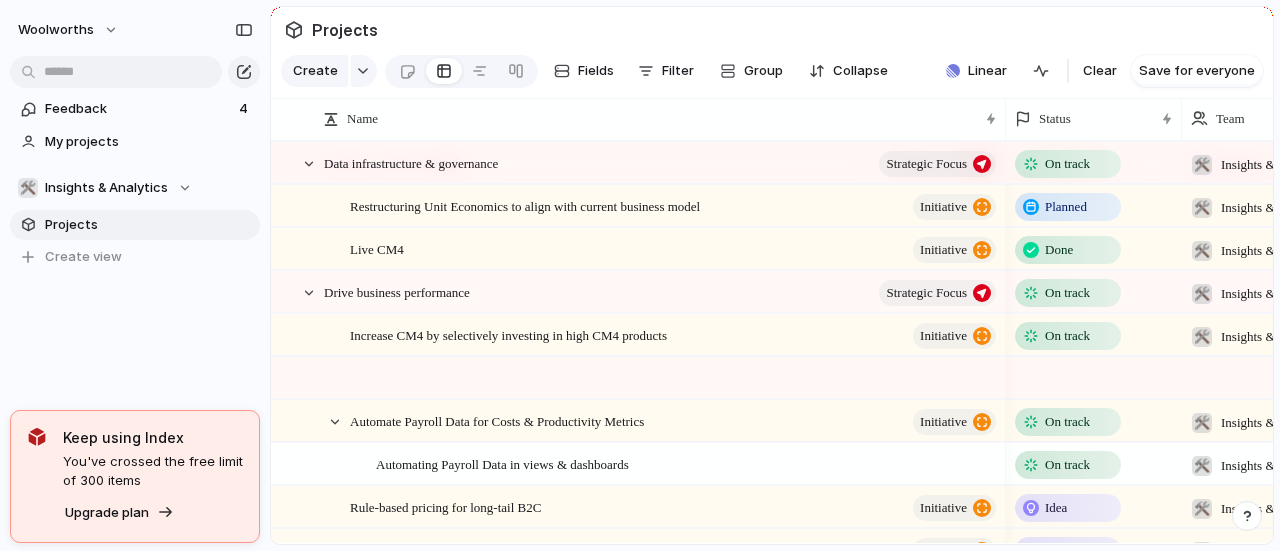 scroll, scrollTop: 600, scrollLeft: 0, axis: vertical 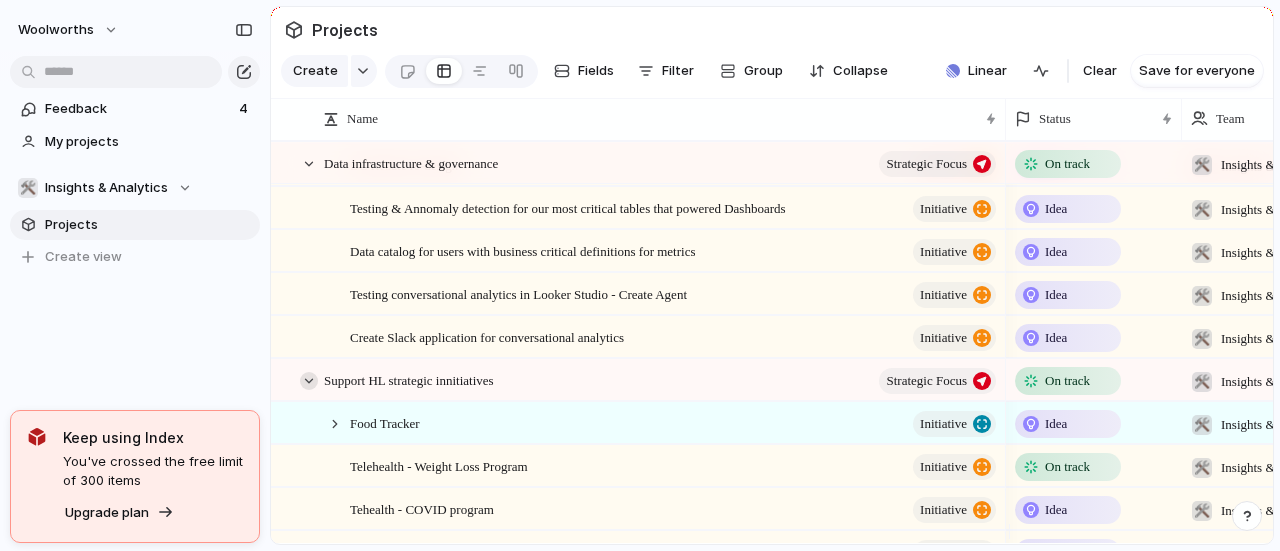 click at bounding box center [309, 381] 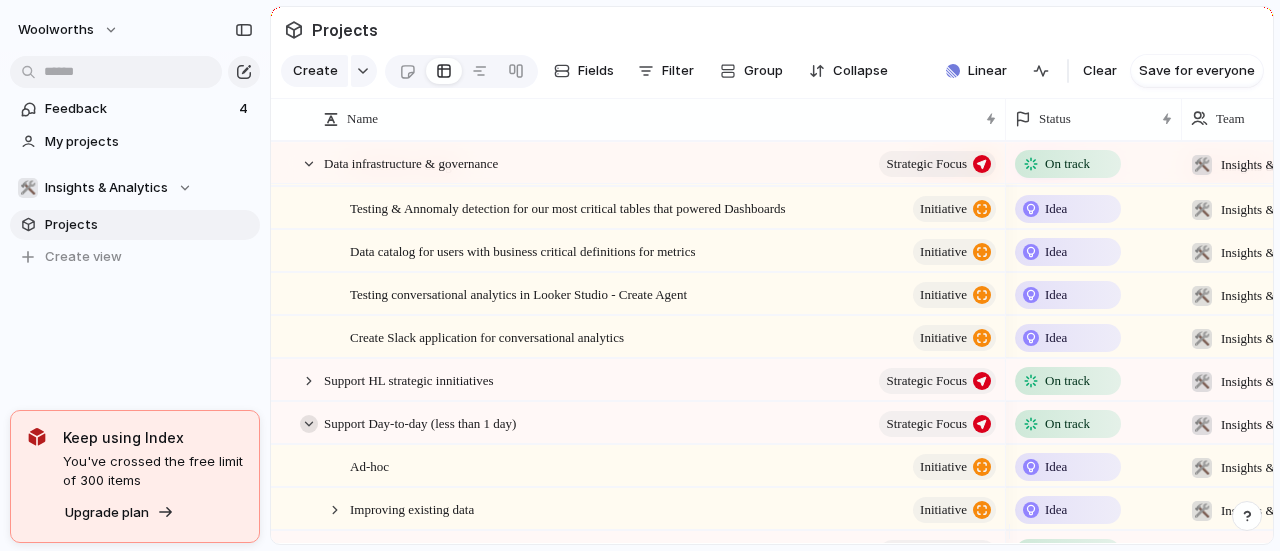 click at bounding box center [309, 424] 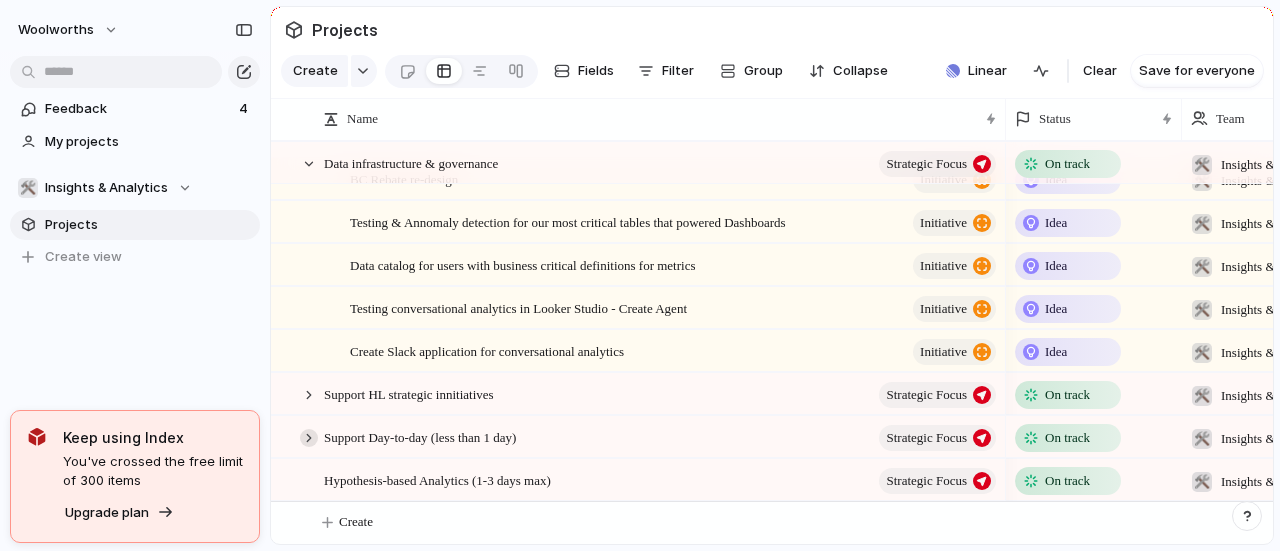 click at bounding box center (309, 438) 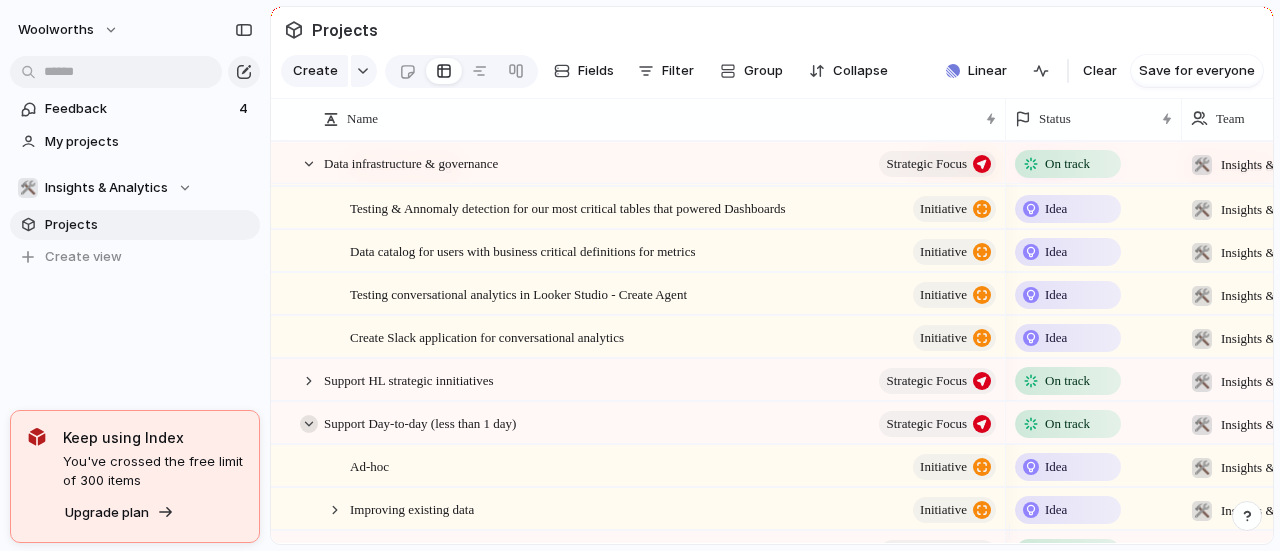 click at bounding box center (309, 424) 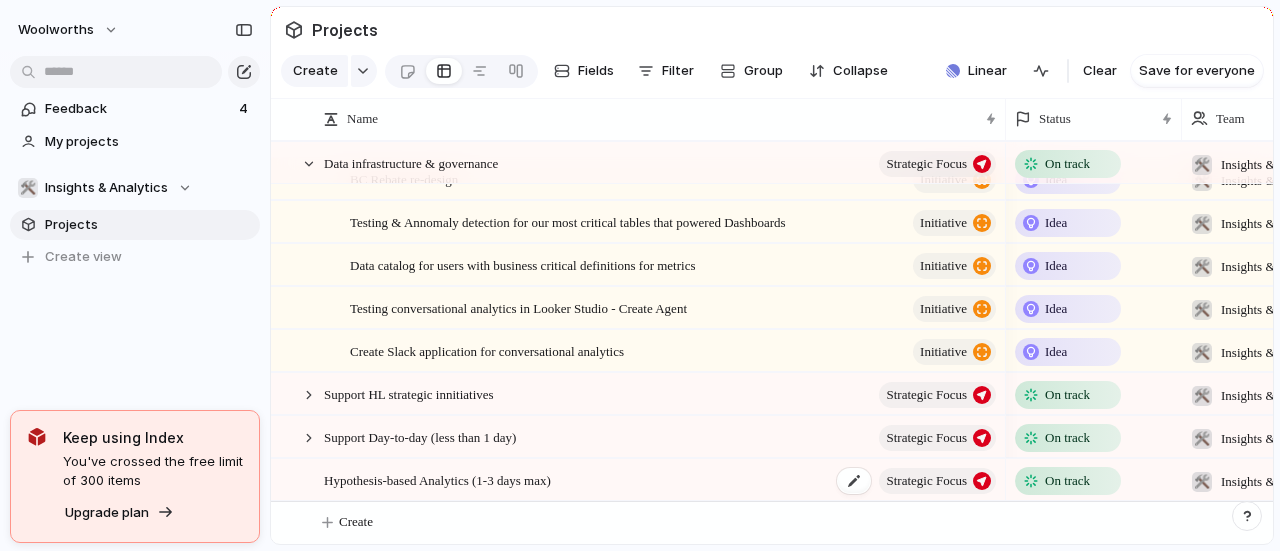 click on "Hypothesis-based Analytics (1-3 days max)" at bounding box center [437, 479] 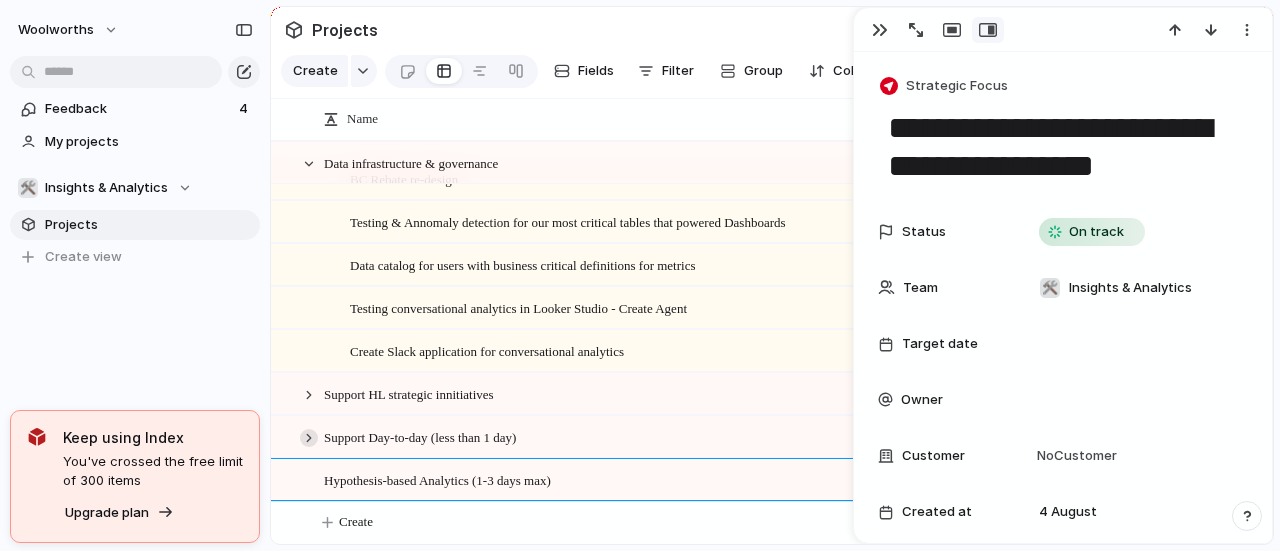 click at bounding box center [309, 438] 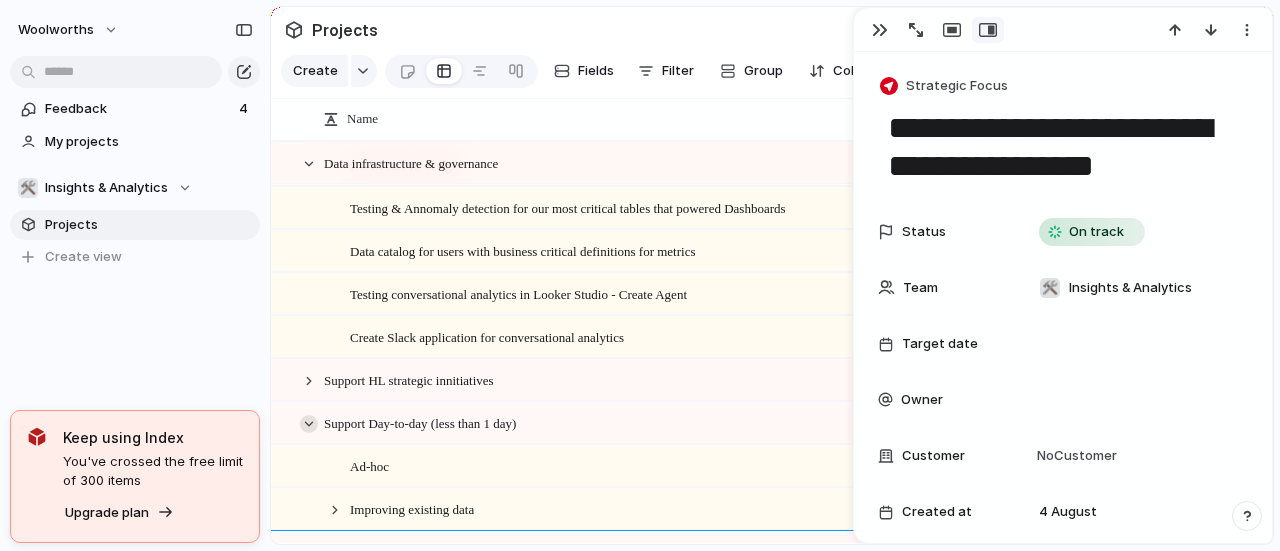 click at bounding box center [309, 424] 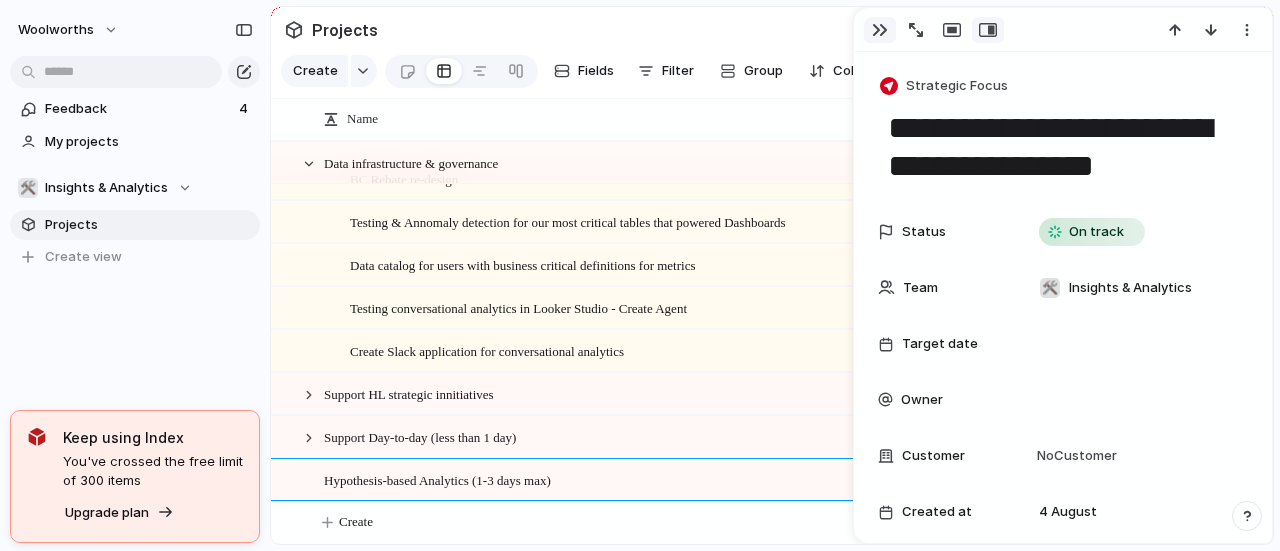 click at bounding box center [880, 30] 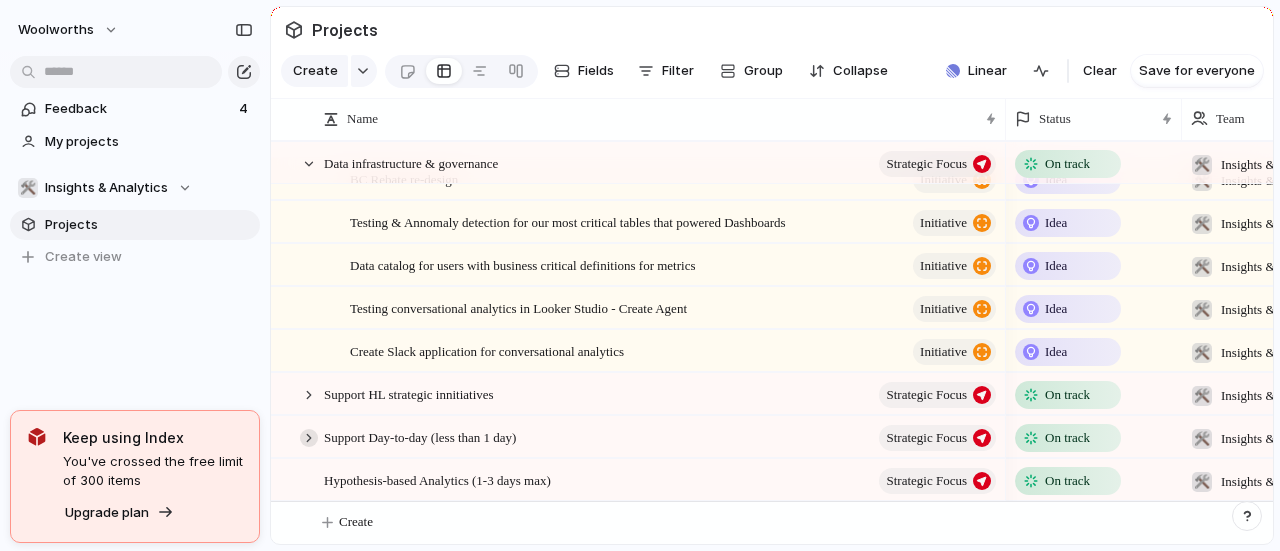 click at bounding box center [309, 438] 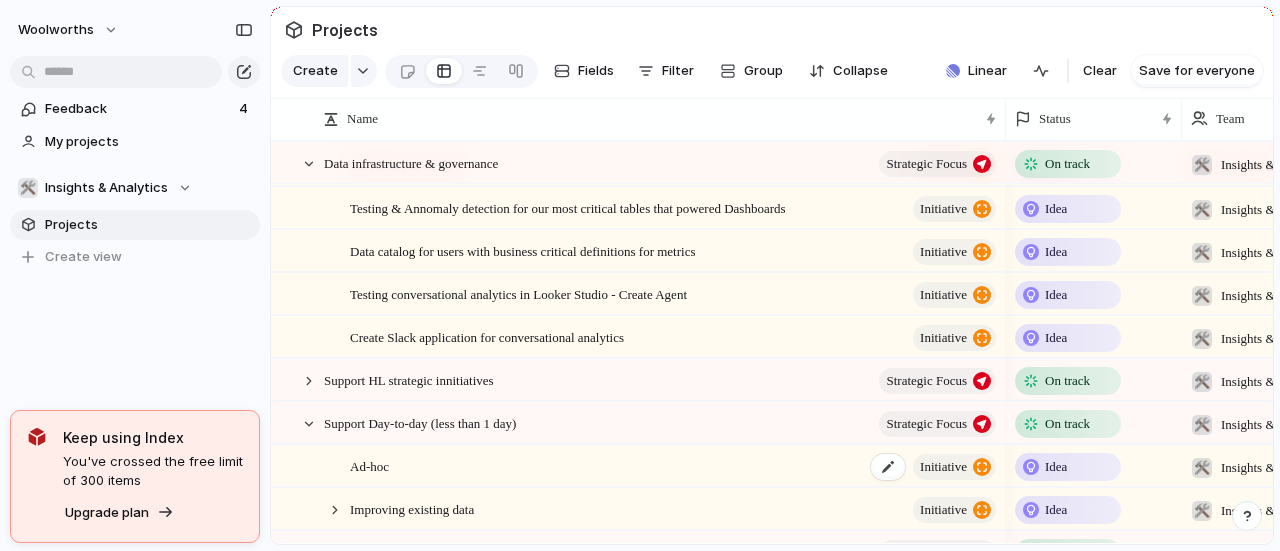 click on "Ad-hoc" at bounding box center (369, 465) 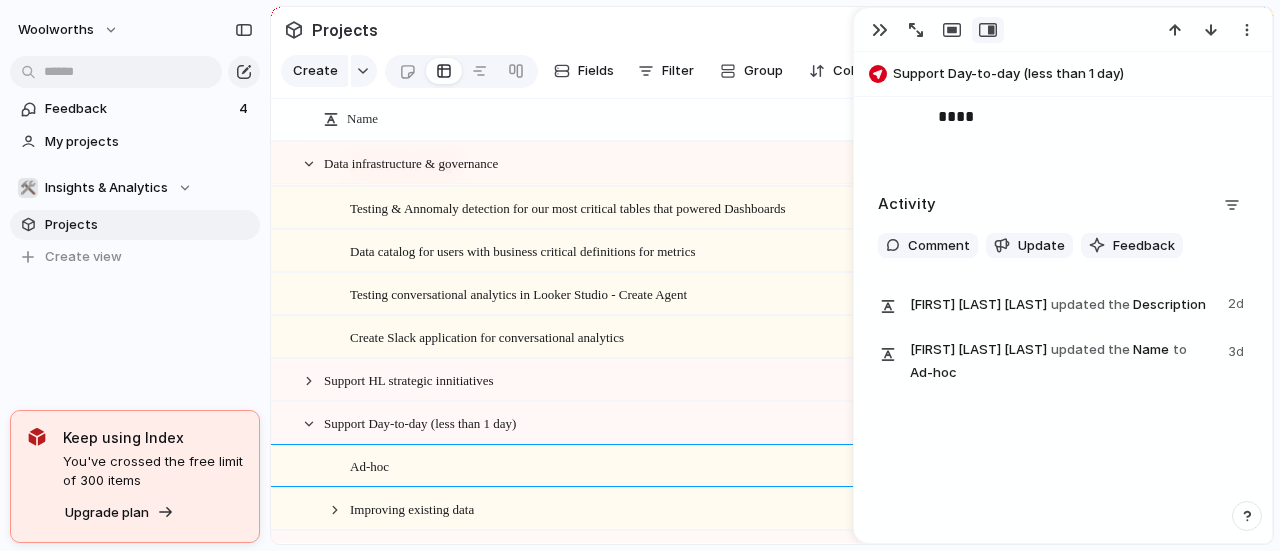 scroll, scrollTop: 713, scrollLeft: 0, axis: vertical 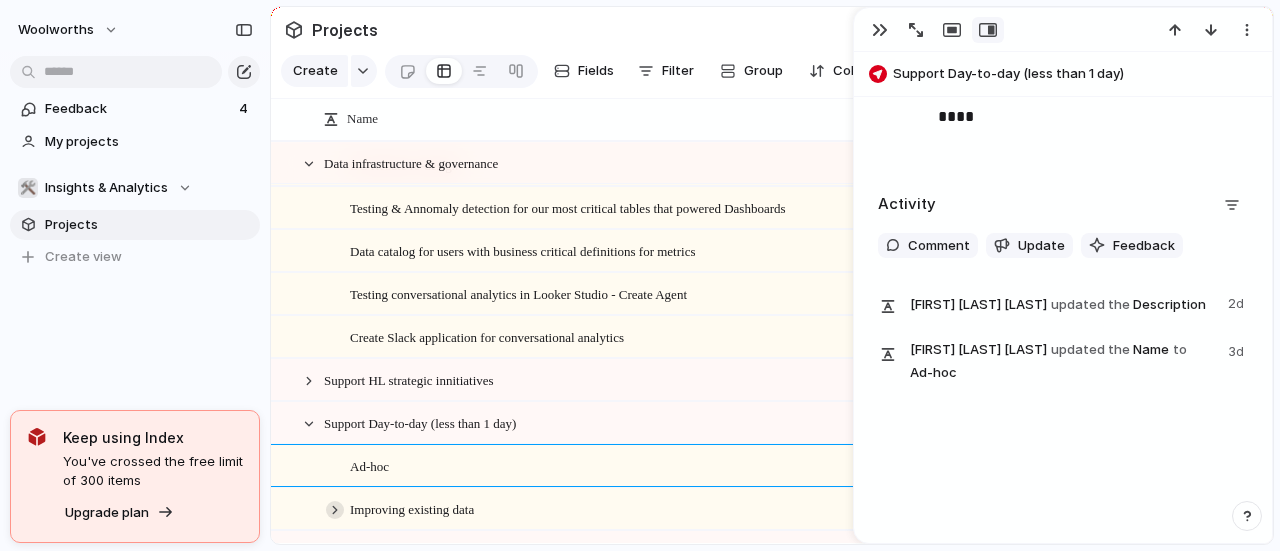 click at bounding box center [335, 510] 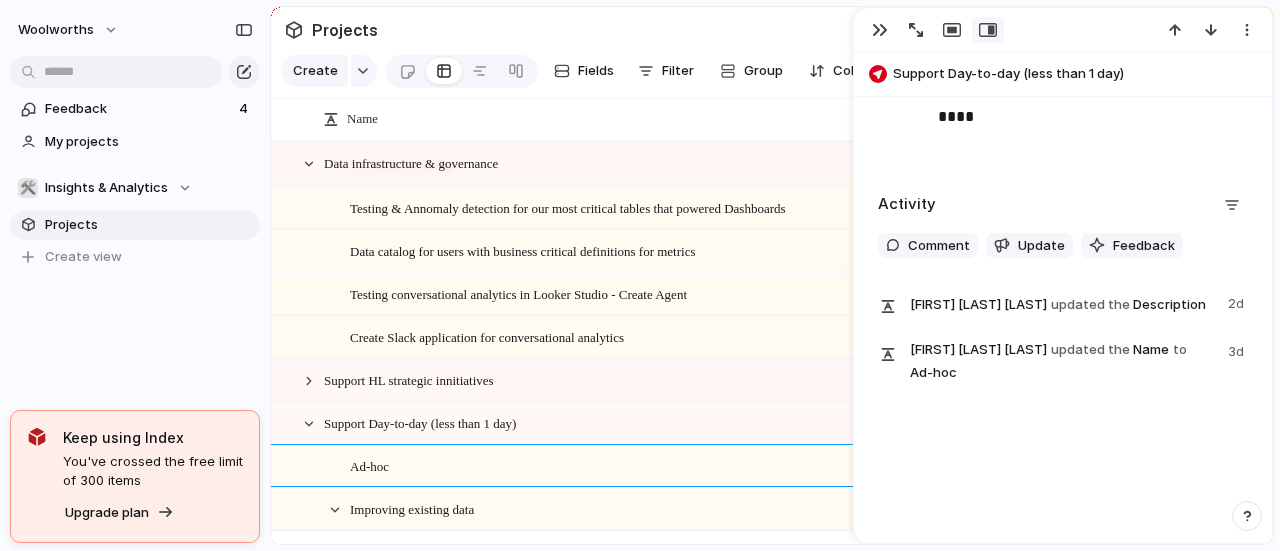 scroll, scrollTop: 730, scrollLeft: 0, axis: vertical 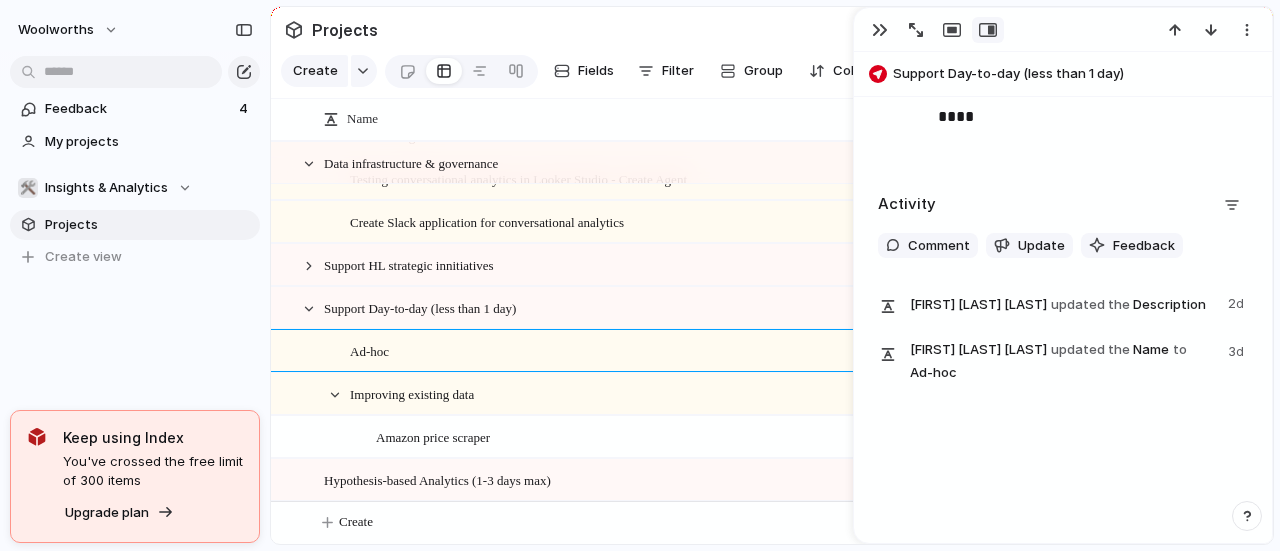 click on "Amazon price scraper" at bounding box center (433, 436) 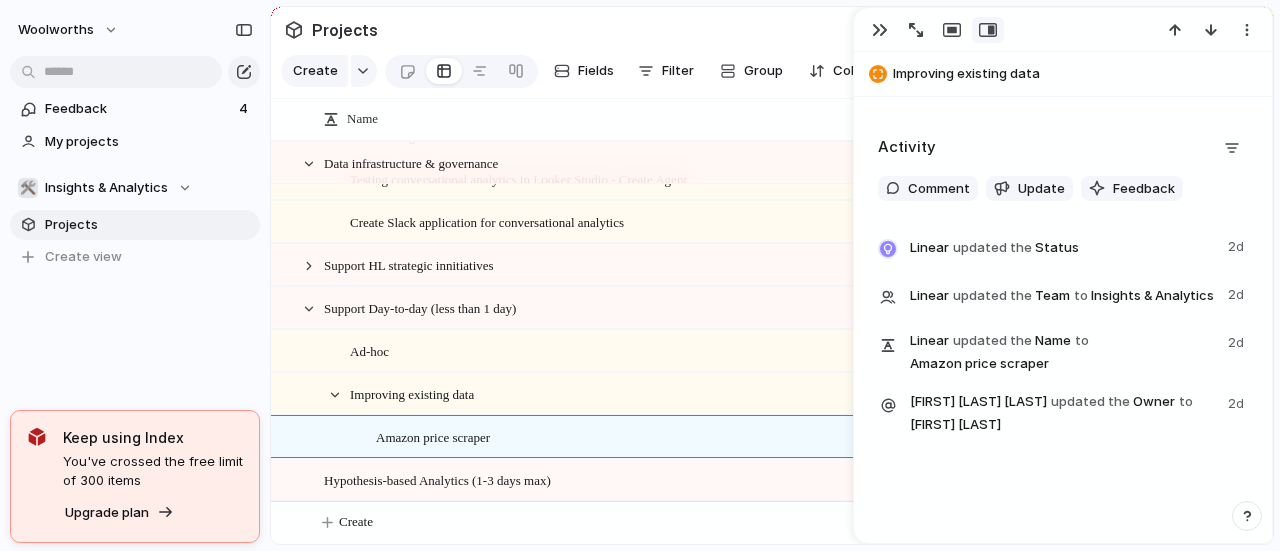 scroll, scrollTop: 667, scrollLeft: 0, axis: vertical 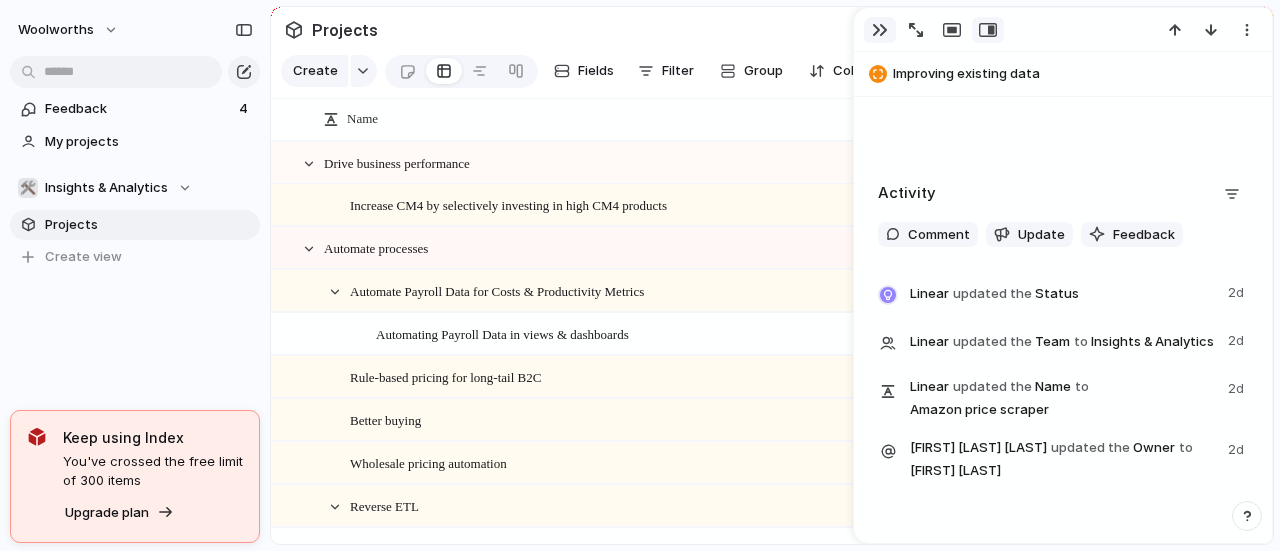 click at bounding box center [880, 30] 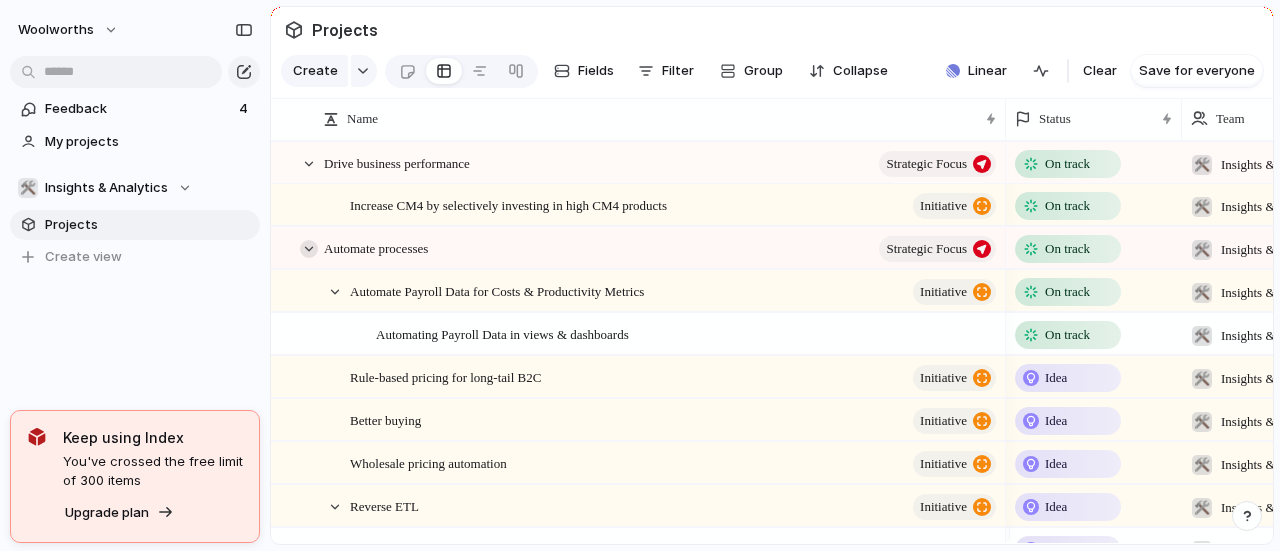 click at bounding box center [309, 249] 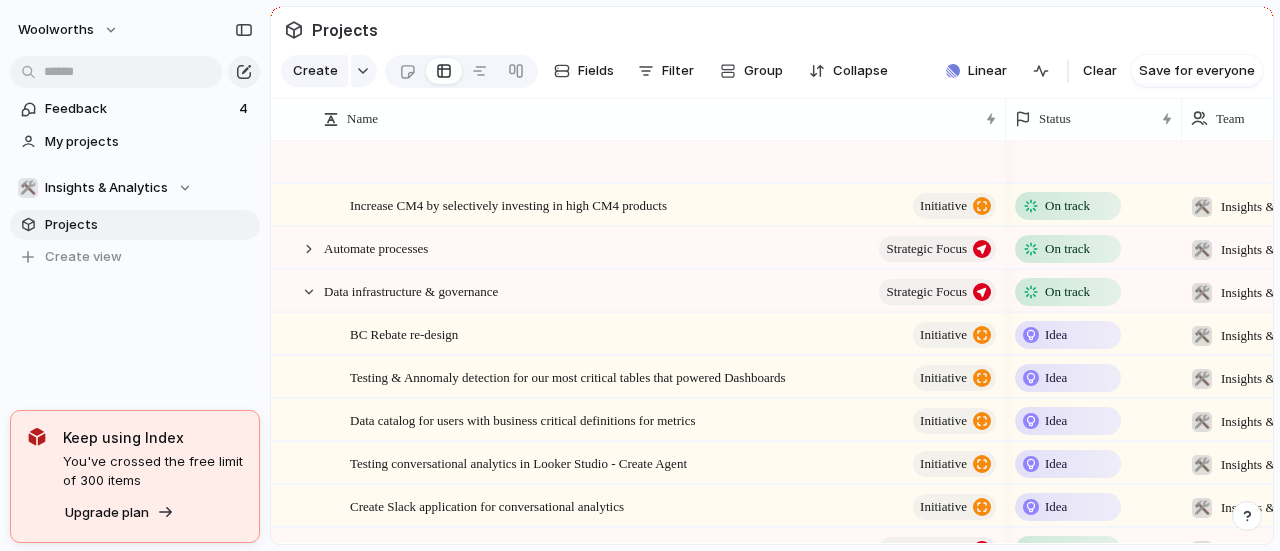 scroll, scrollTop: 430, scrollLeft: 0, axis: vertical 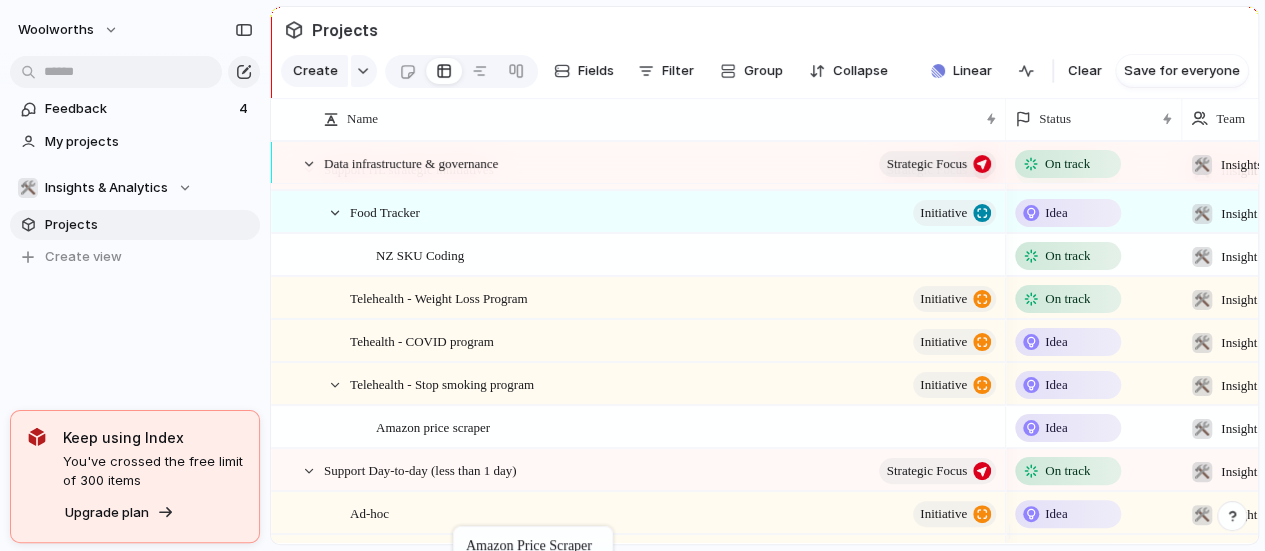 drag, startPoint x: 458, startPoint y: 437, endPoint x: 445, endPoint y: 505, distance: 69.2315 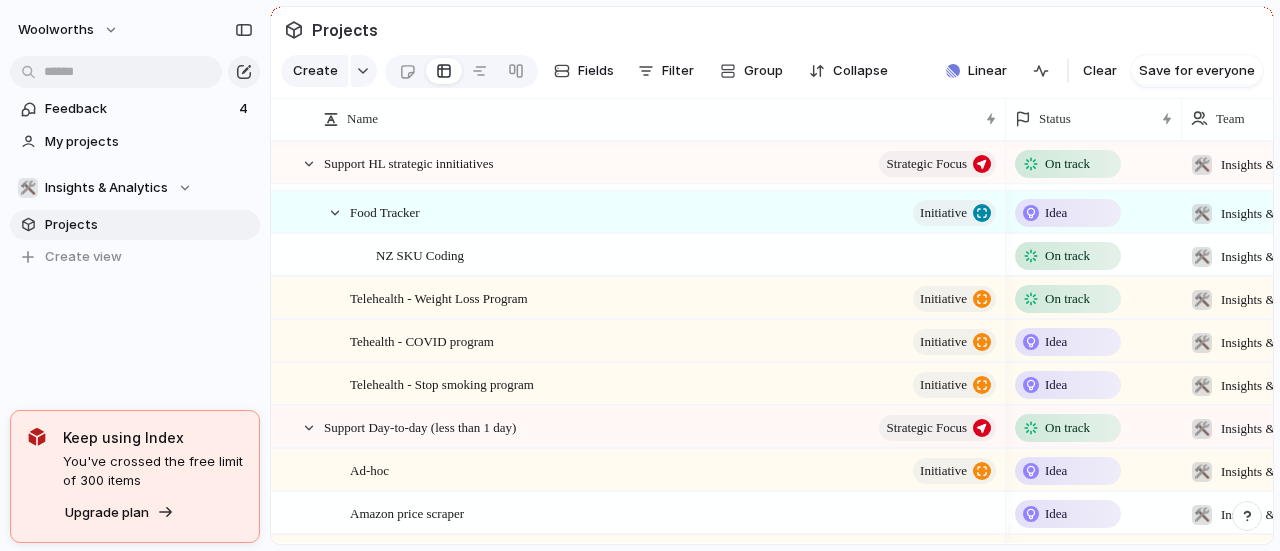 scroll, scrollTop: 644, scrollLeft: 0, axis: vertical 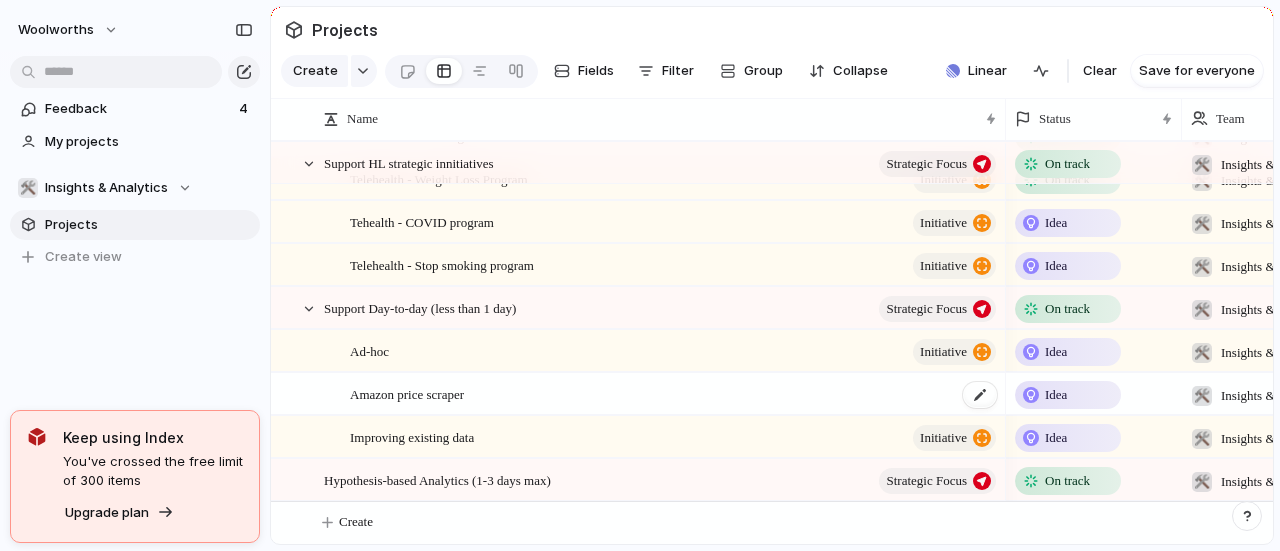 click on "Amazon price scraper" at bounding box center [407, 393] 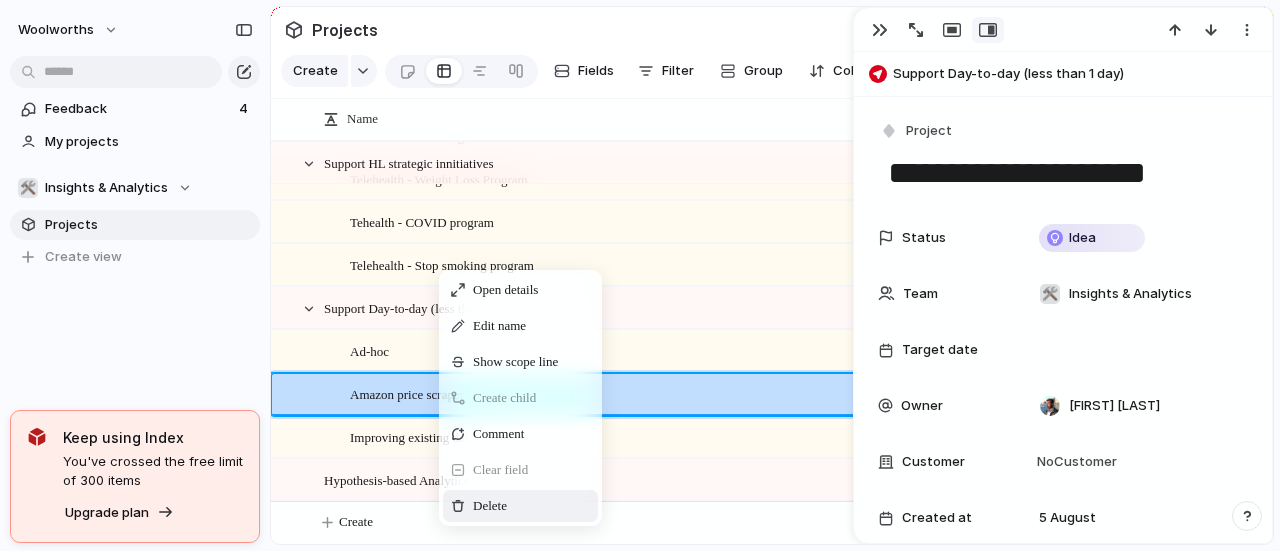 click on "Delete" at bounding box center [520, 506] 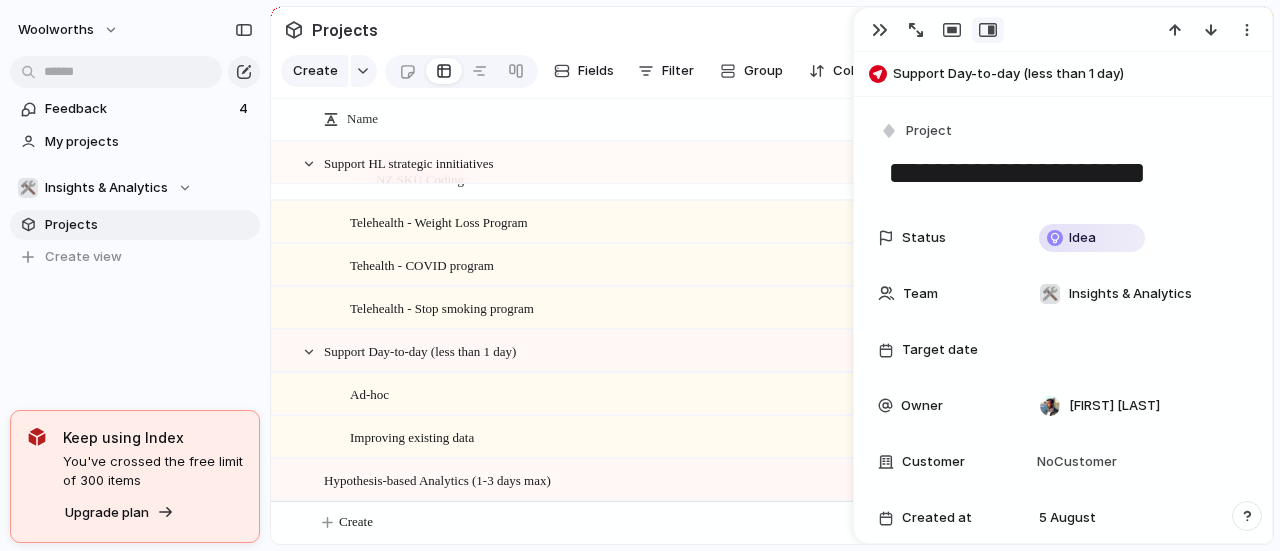 scroll, scrollTop: 602, scrollLeft: 0, axis: vertical 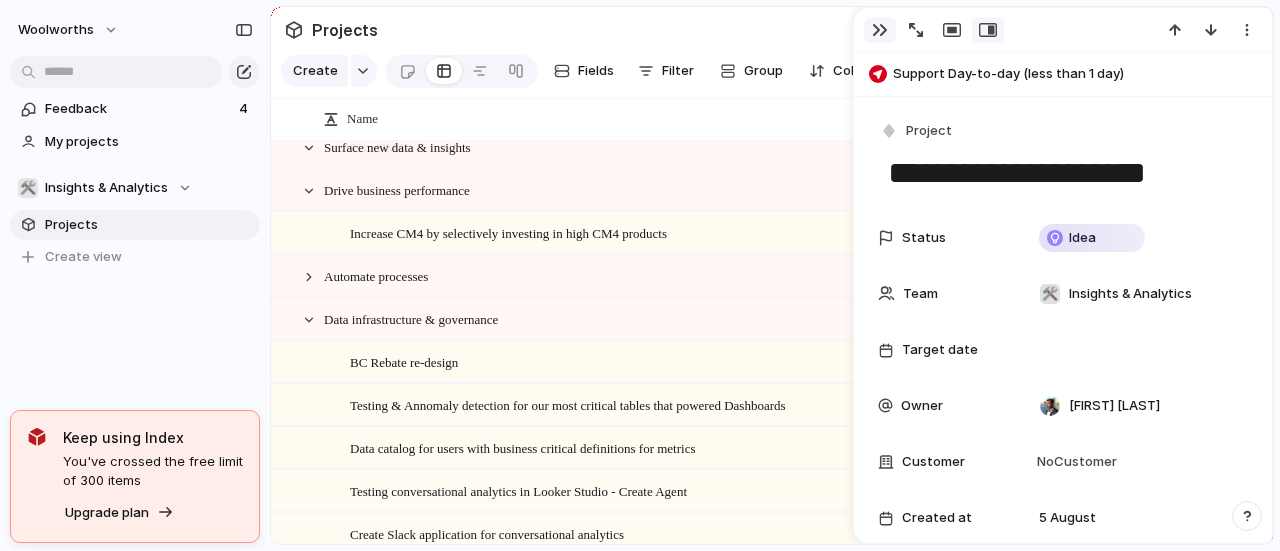 click at bounding box center [880, 30] 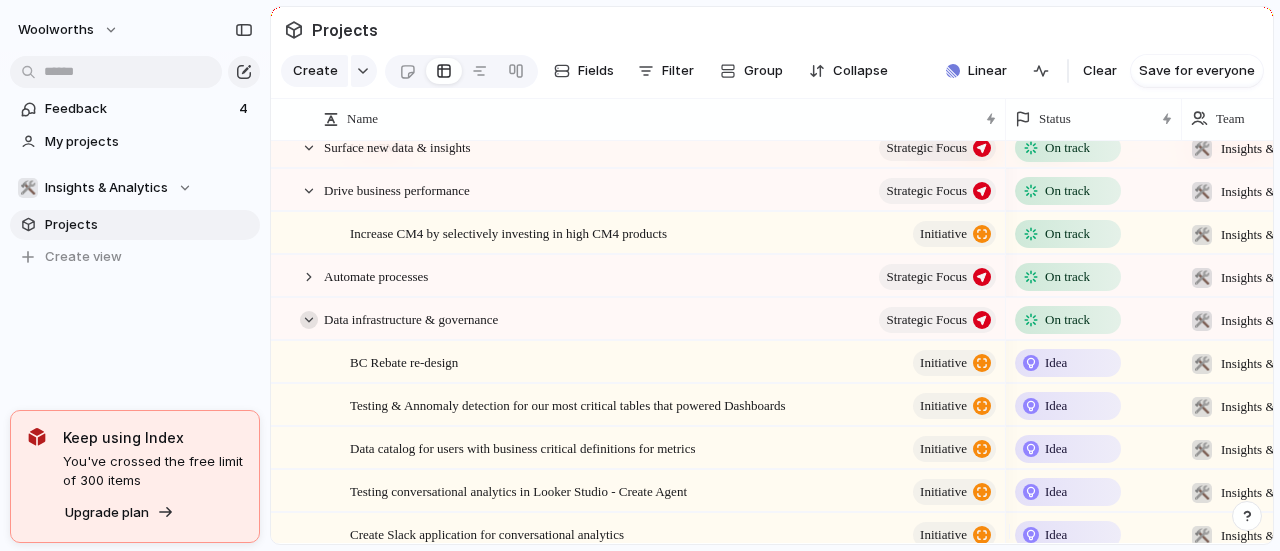click at bounding box center [309, 320] 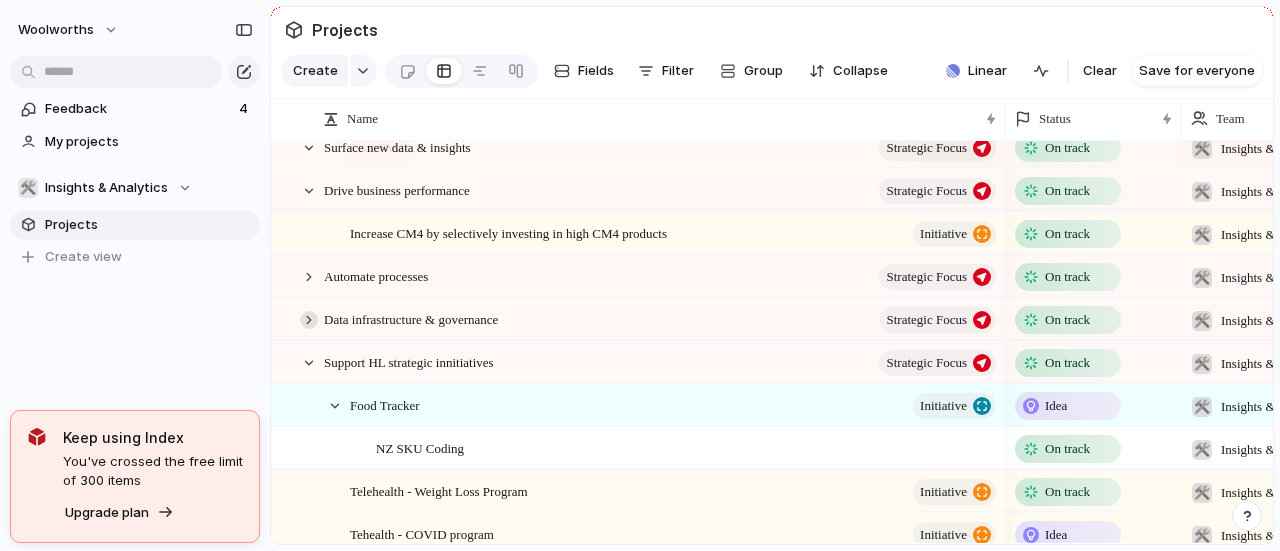 click at bounding box center [309, 320] 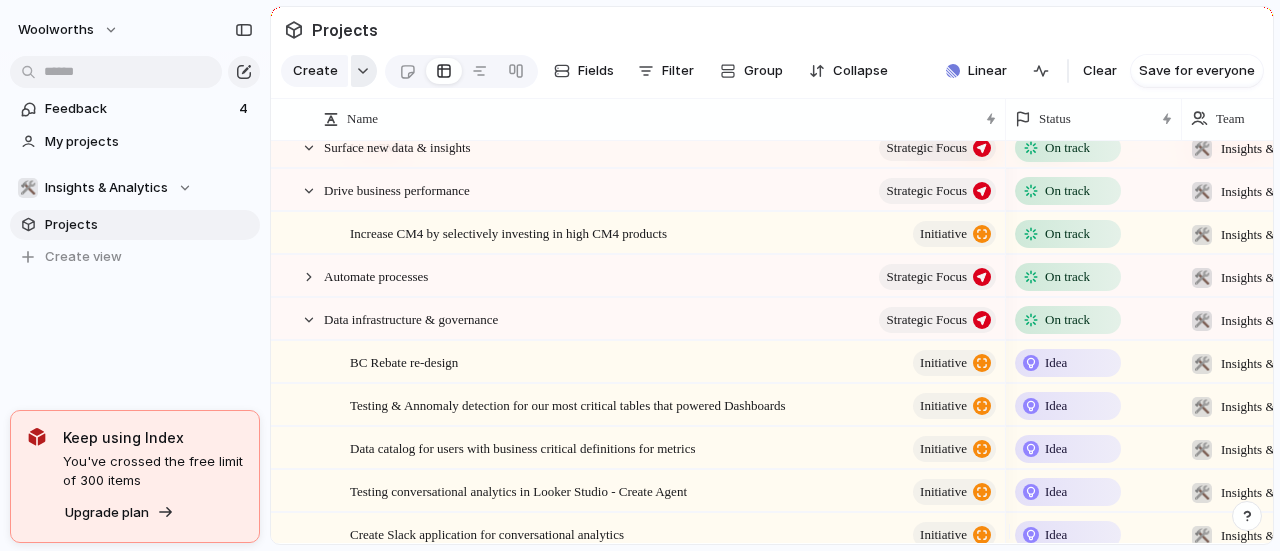 click at bounding box center (363, 71) 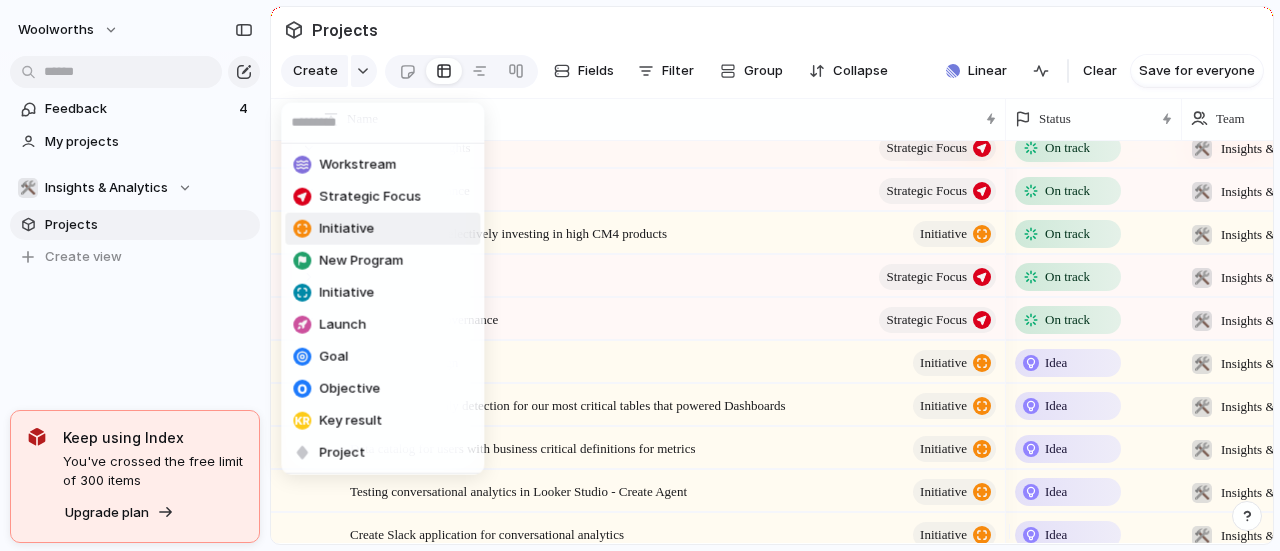 click on "Initiative" at bounding box center (382, 229) 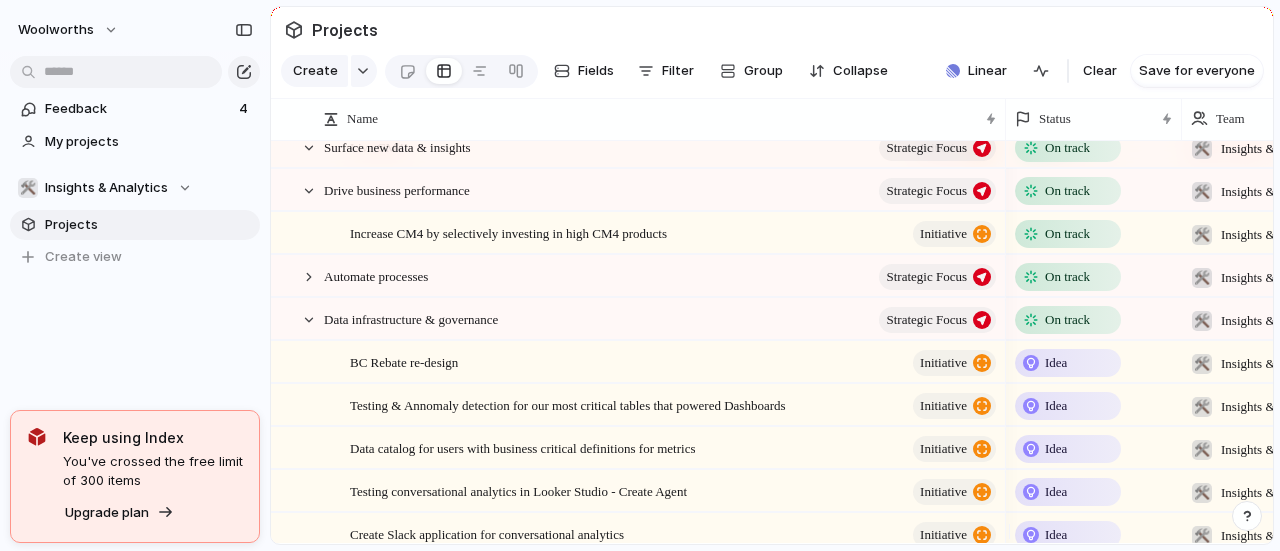 scroll, scrollTop: 601, scrollLeft: 0, axis: vertical 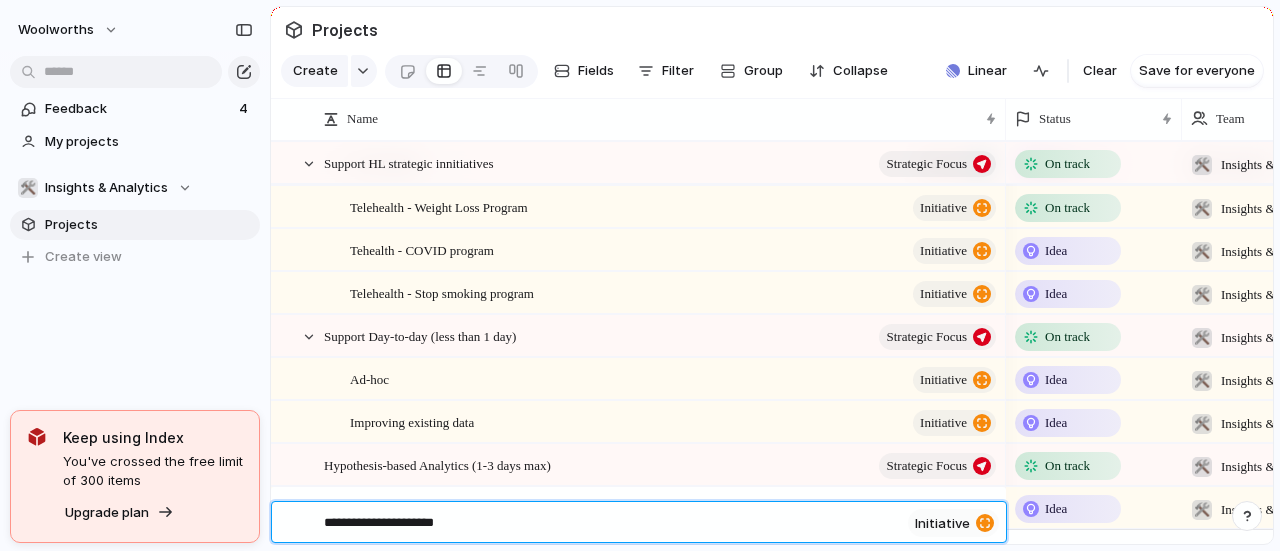 type on "**********" 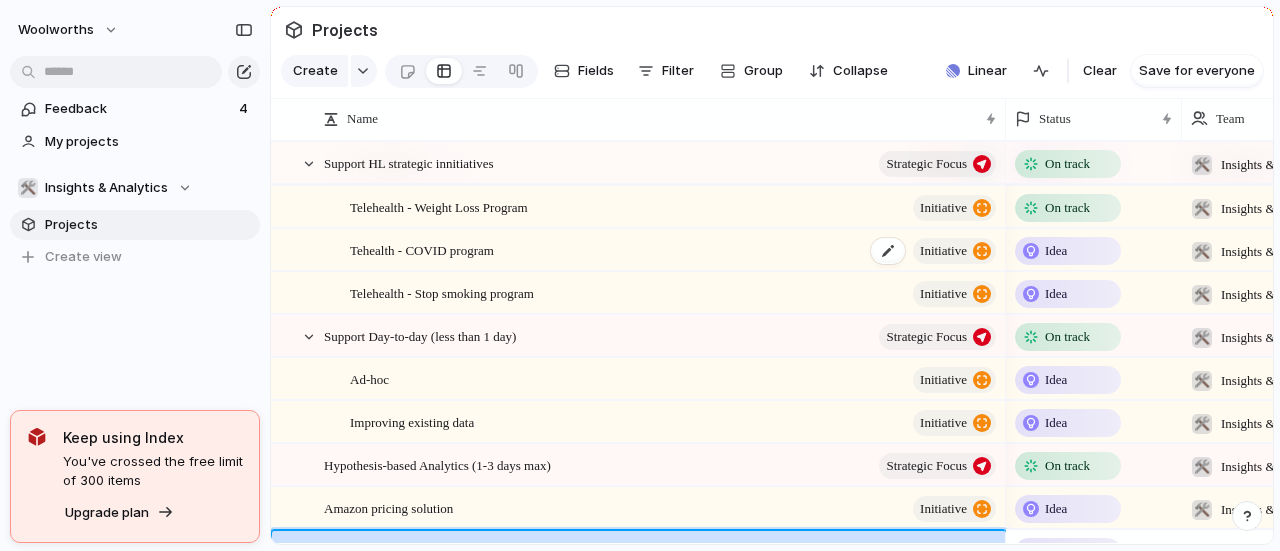 scroll, scrollTop: 644, scrollLeft: 0, axis: vertical 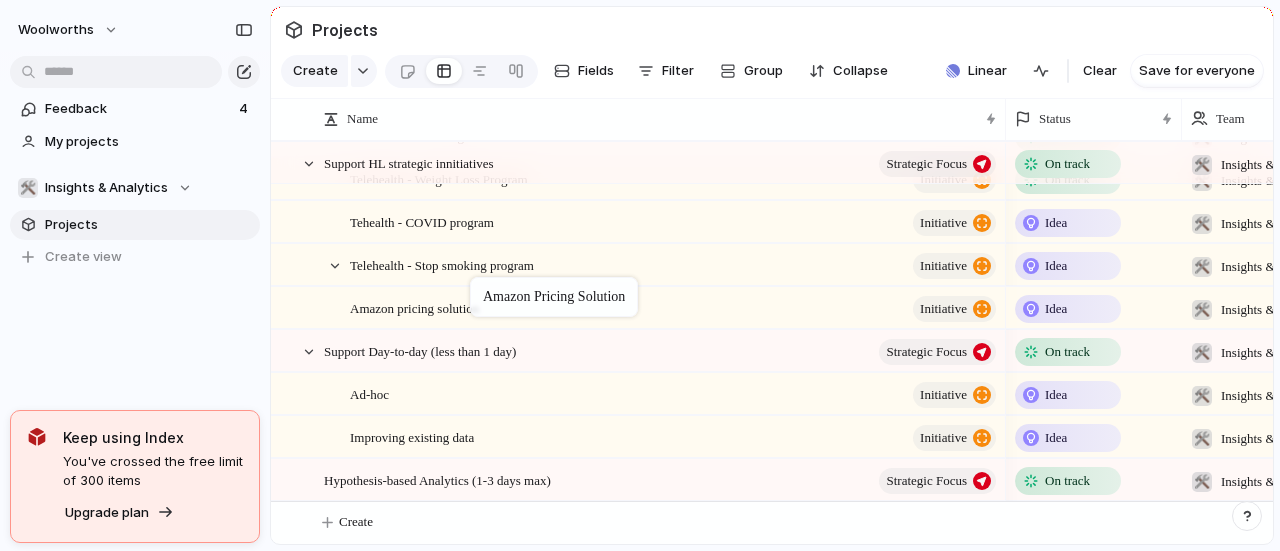 drag, startPoint x: 457, startPoint y: 477, endPoint x: 480, endPoint y: 281, distance: 197.34488 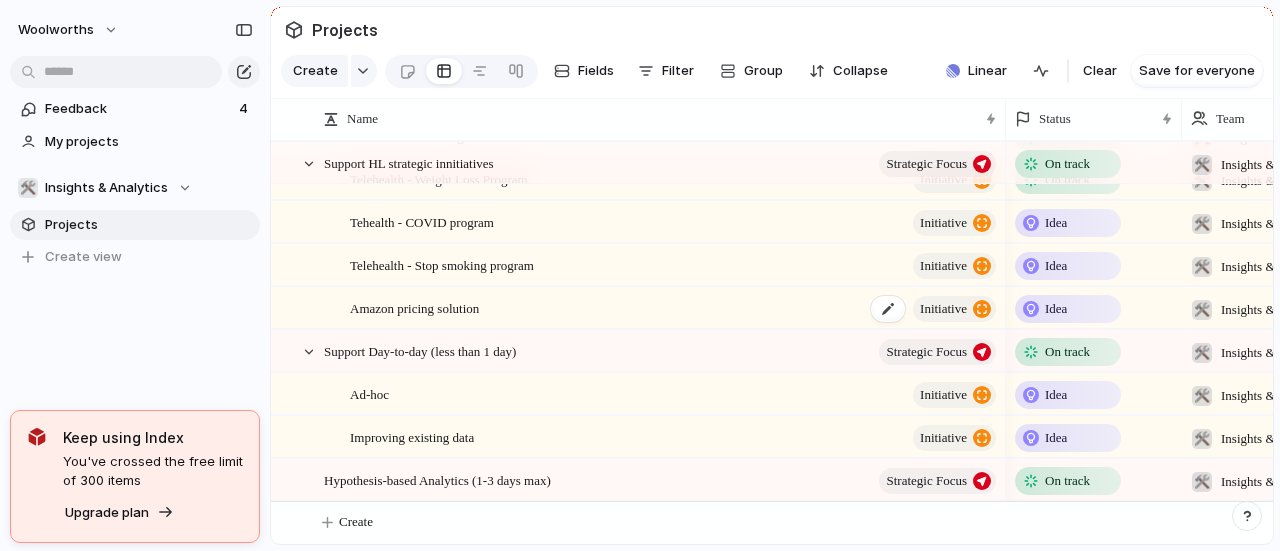 scroll, scrollTop: 444, scrollLeft: 0, axis: vertical 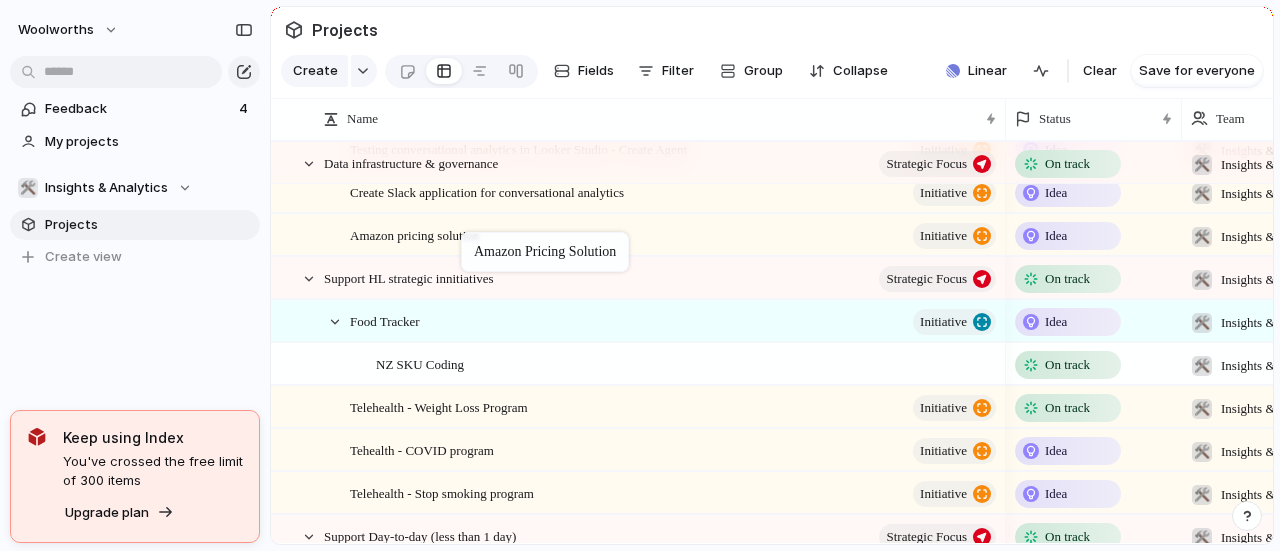 drag, startPoint x: 442, startPoint y: 502, endPoint x: 471, endPoint y: 236, distance: 267.57617 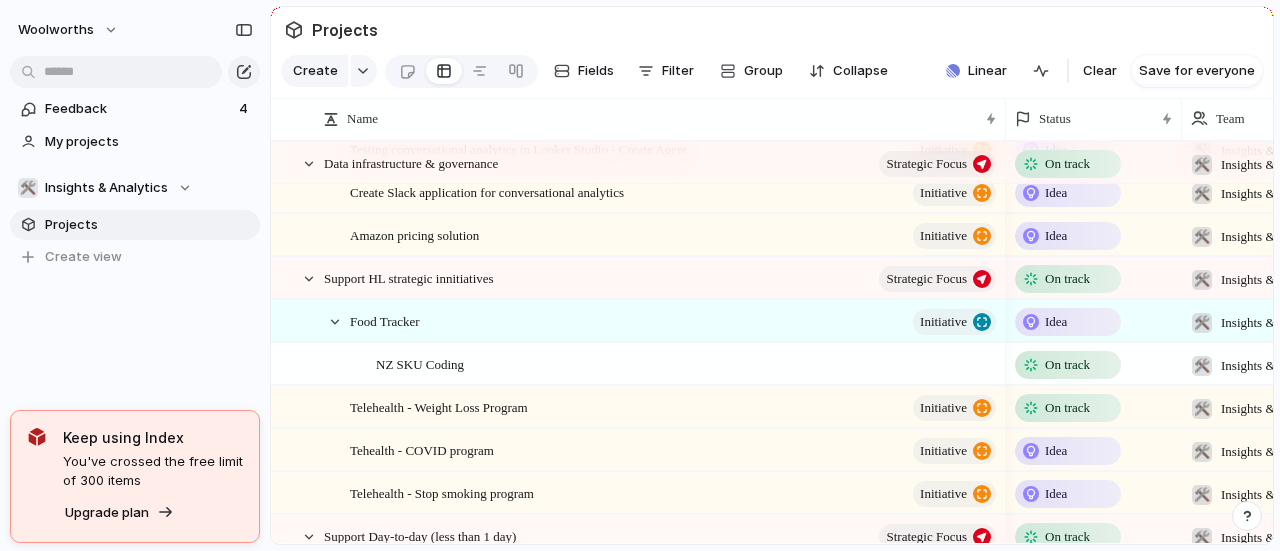 scroll, scrollTop: 244, scrollLeft: 0, axis: vertical 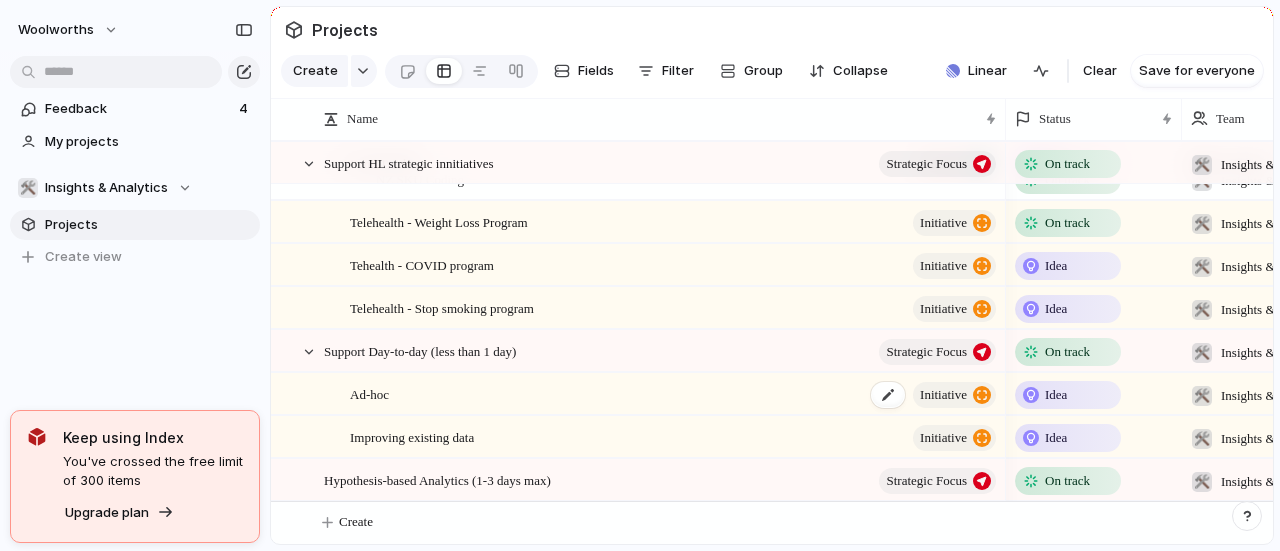 click on "Ad-hoc initiative" at bounding box center (674, 394) 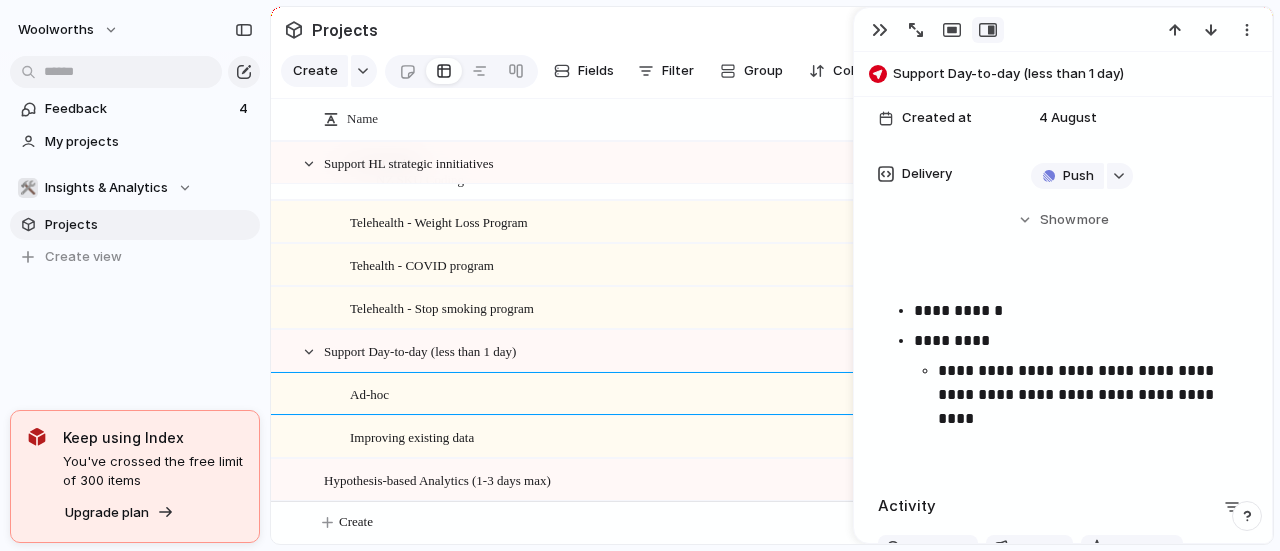 scroll, scrollTop: 200, scrollLeft: 0, axis: vertical 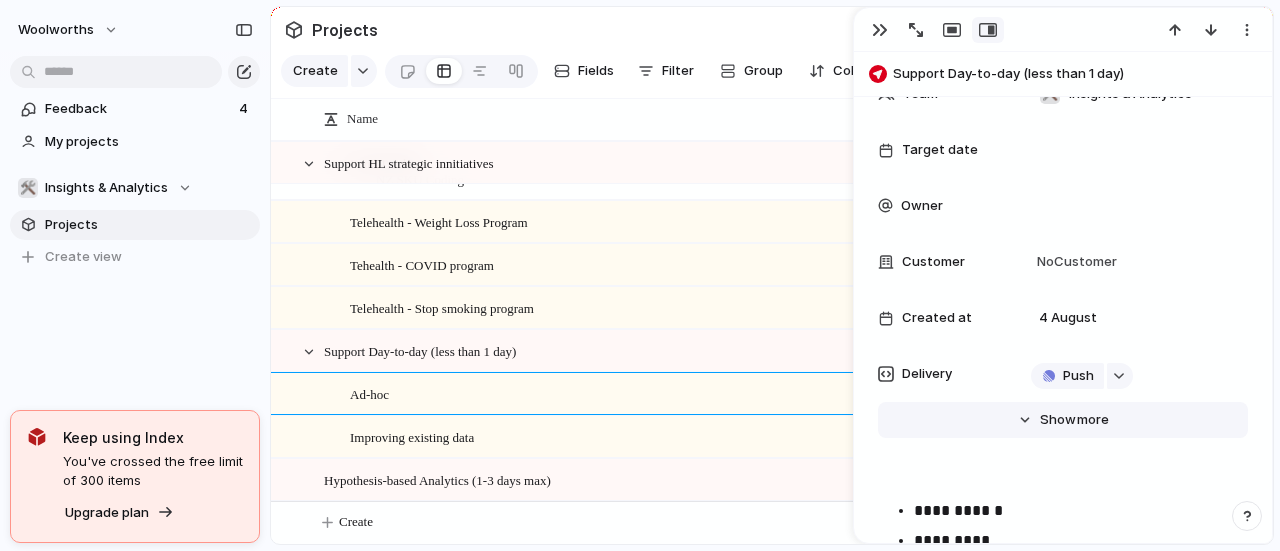 click on "Show" at bounding box center [1058, 420] 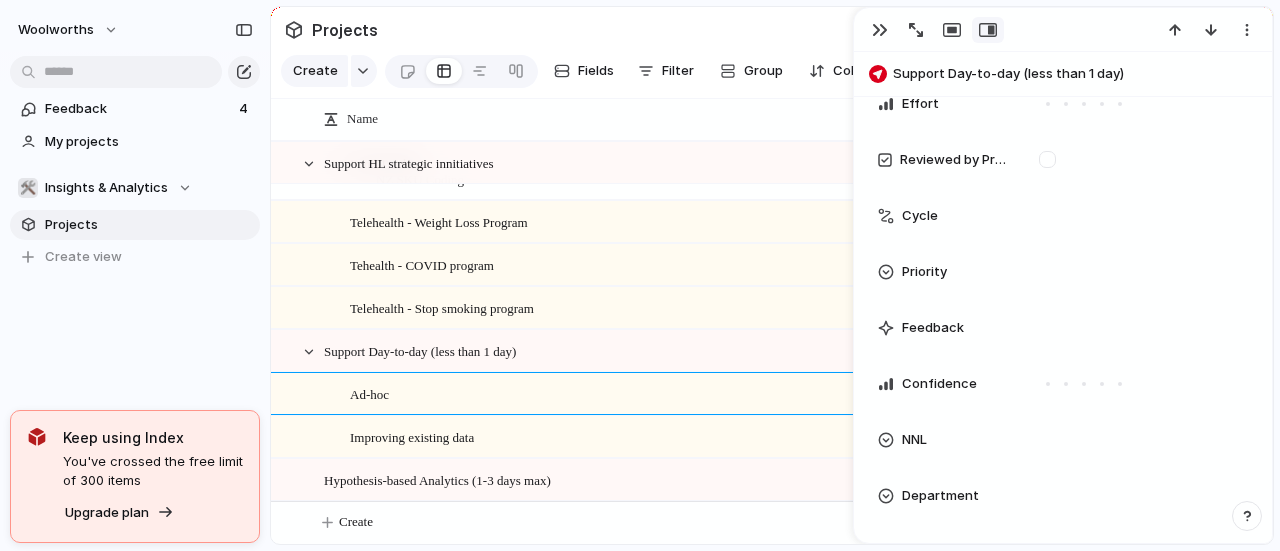 scroll, scrollTop: 1200, scrollLeft: 0, axis: vertical 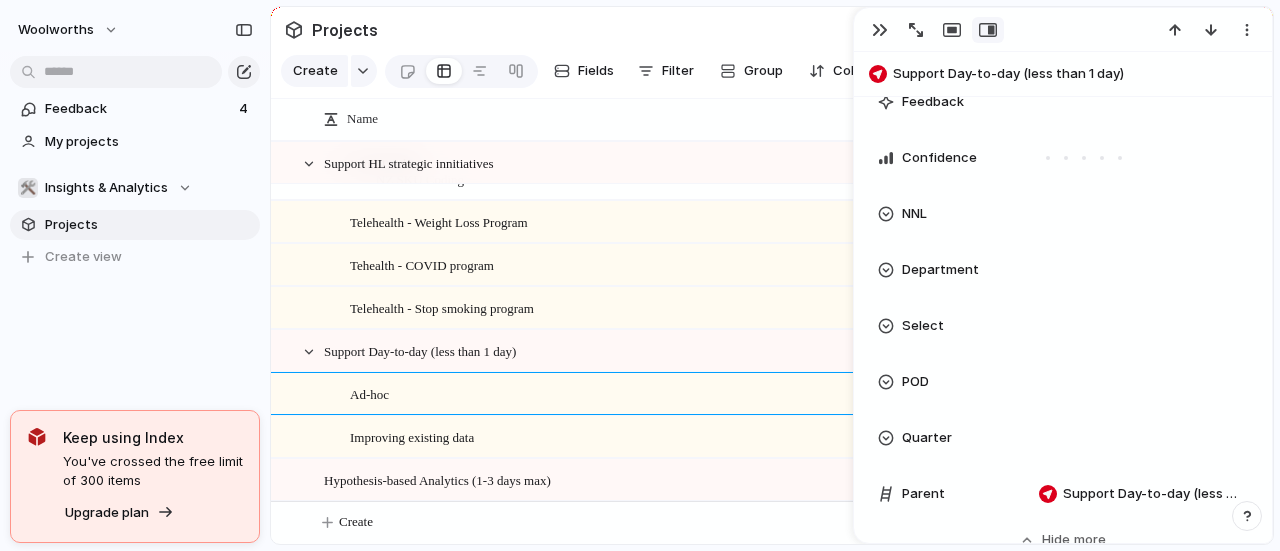 click on "Ad-hoc" at bounding box center (369, 393) 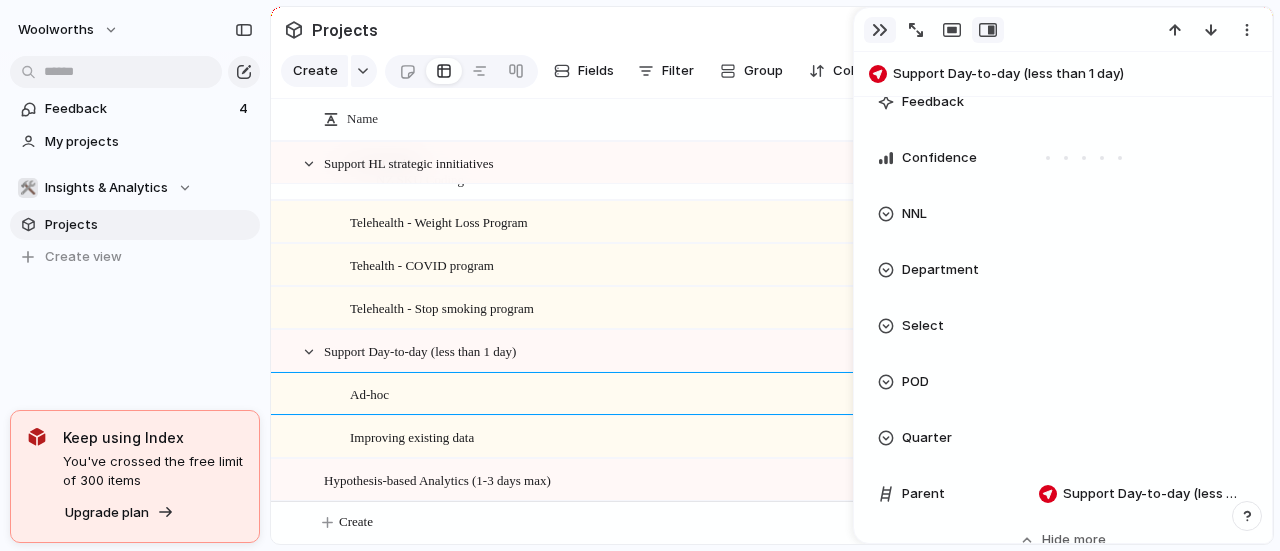 click at bounding box center [880, 30] 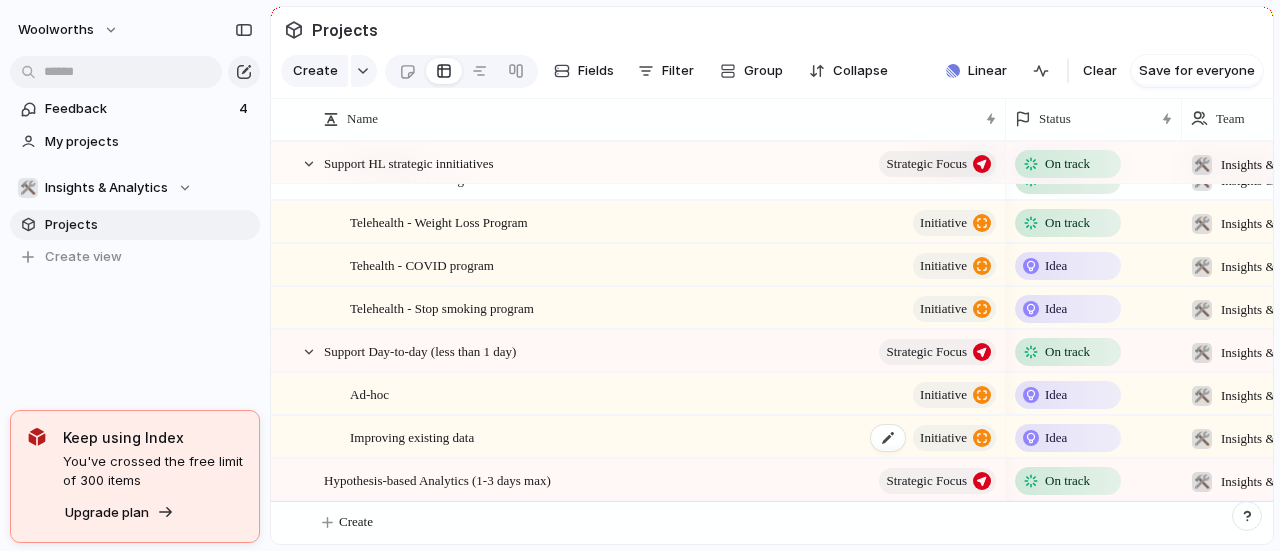 click on "Improving existing data" at bounding box center (412, 436) 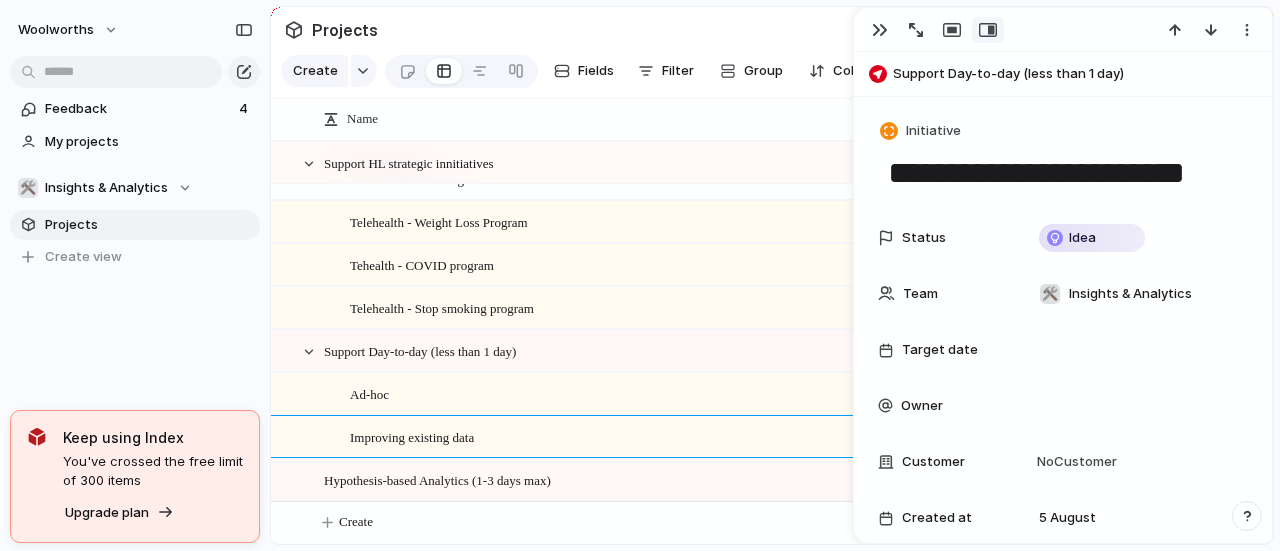 click on "Ad-hoc" at bounding box center [369, 393] 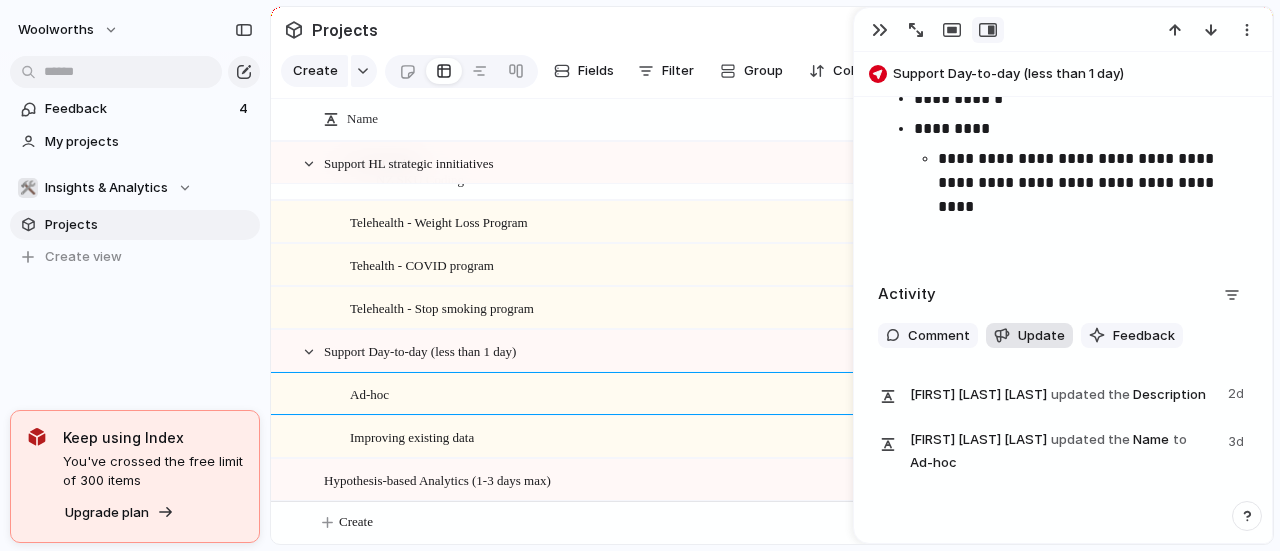 scroll, scrollTop: 713, scrollLeft: 0, axis: vertical 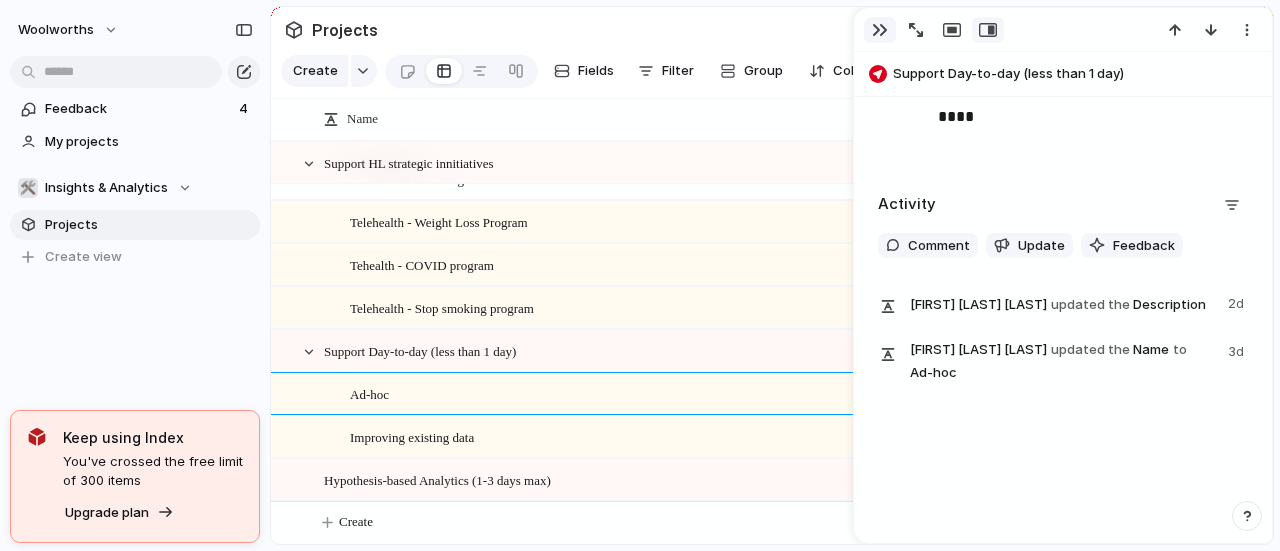 click at bounding box center (880, 30) 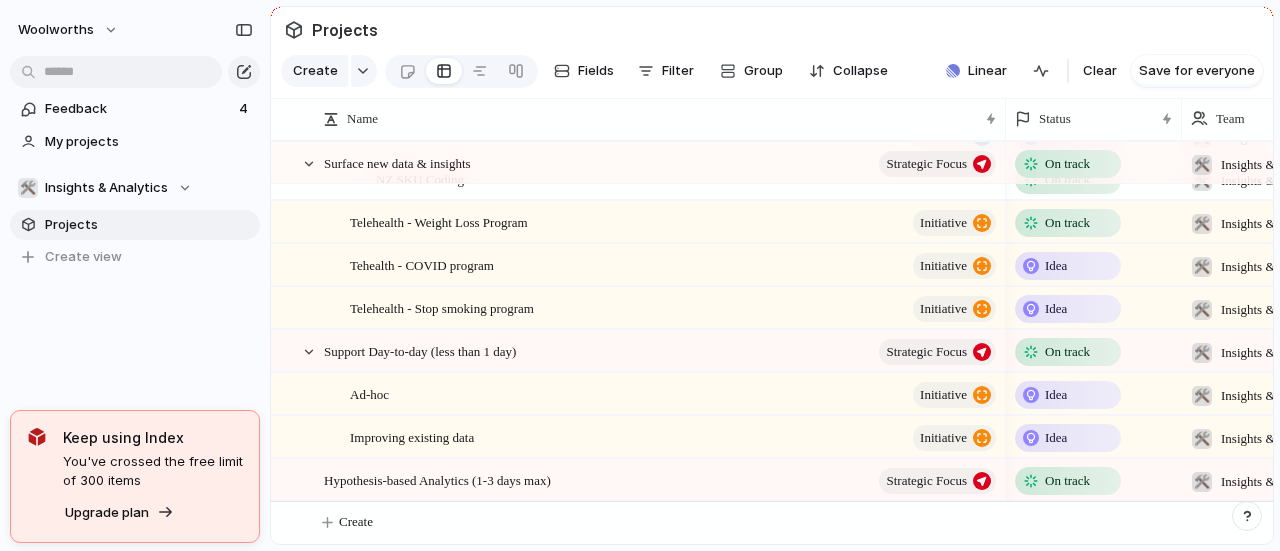 scroll, scrollTop: 44, scrollLeft: 0, axis: vertical 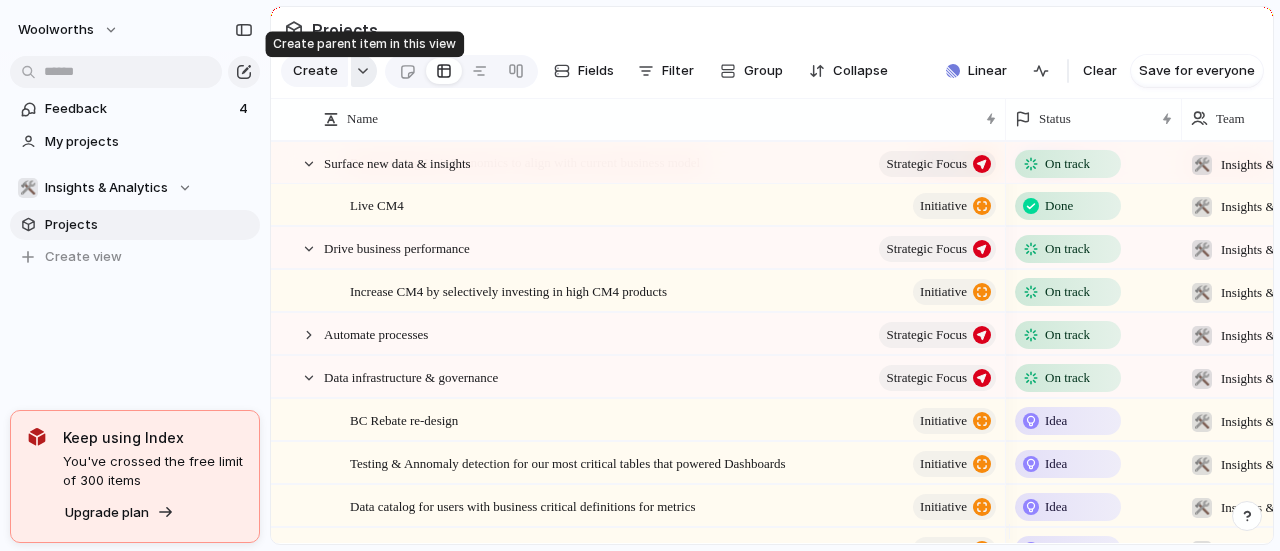 click at bounding box center [363, 71] 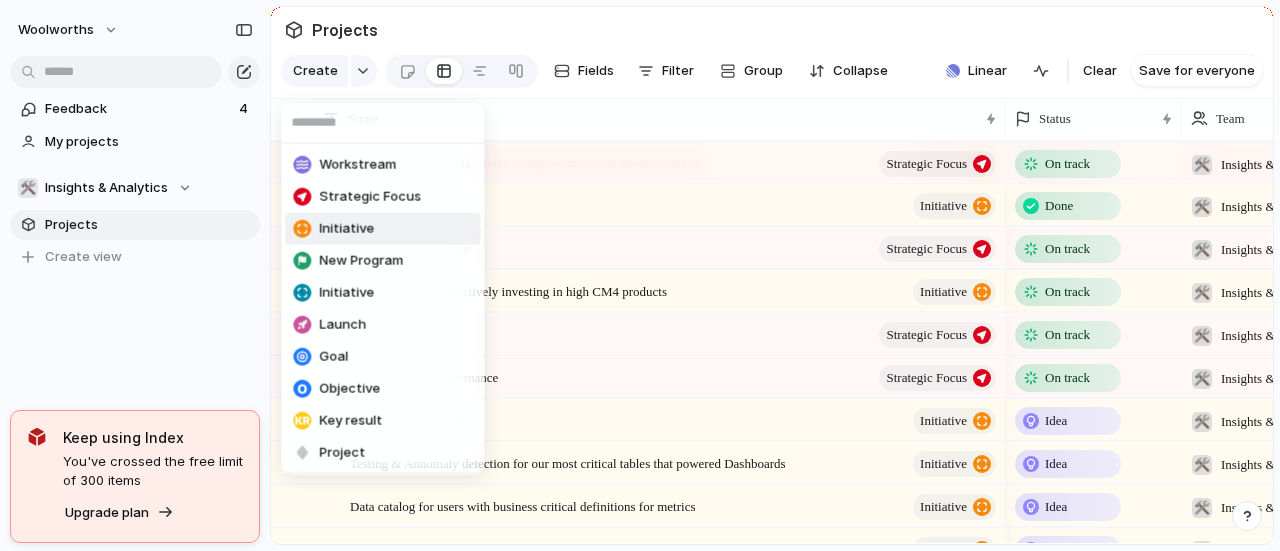click on "Initiative" at bounding box center [346, 229] 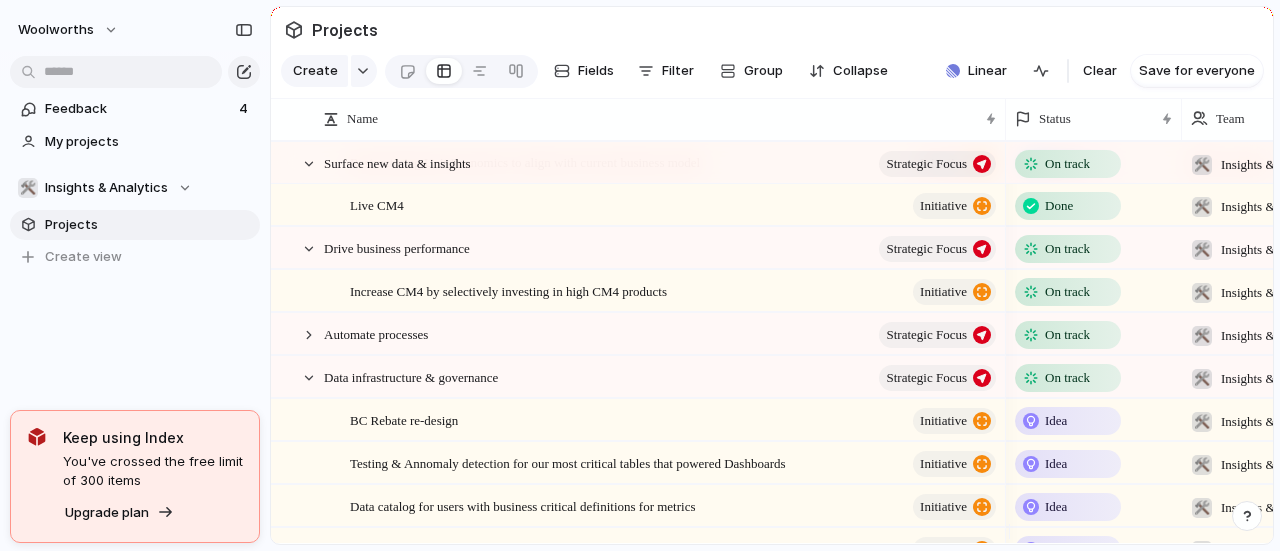 scroll, scrollTop: 644, scrollLeft: 0, axis: vertical 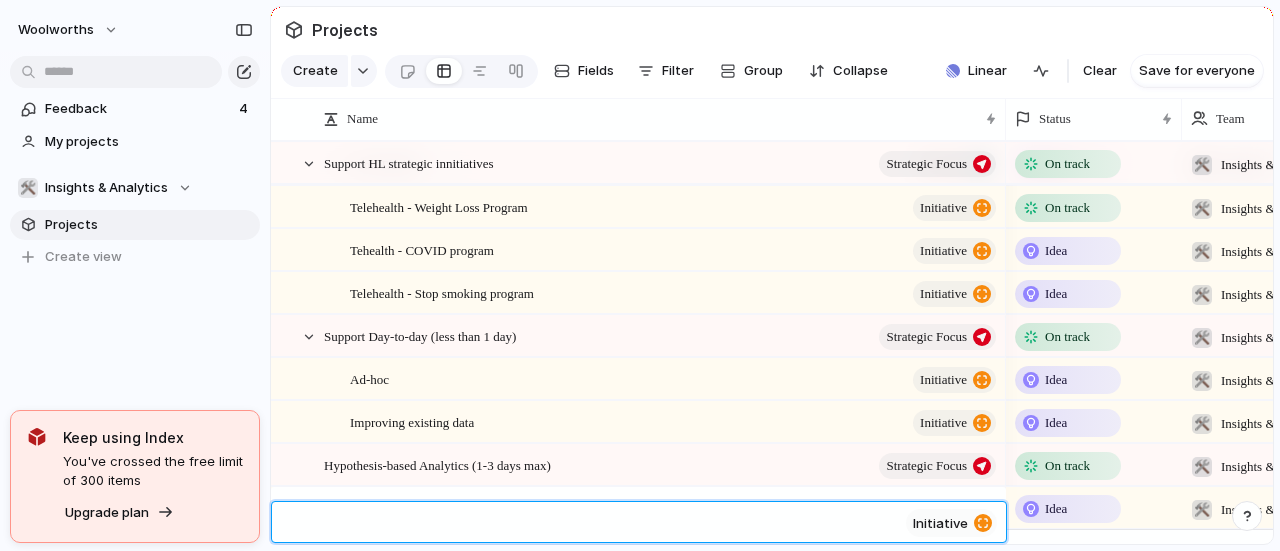 click at bounding box center [611, 525] 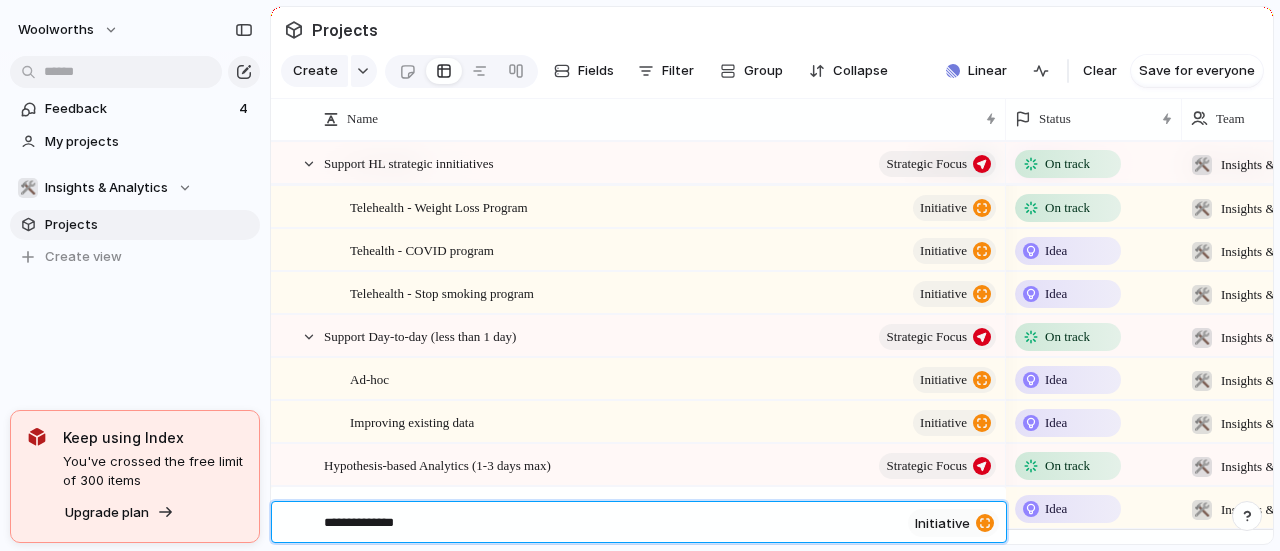 type on "**********" 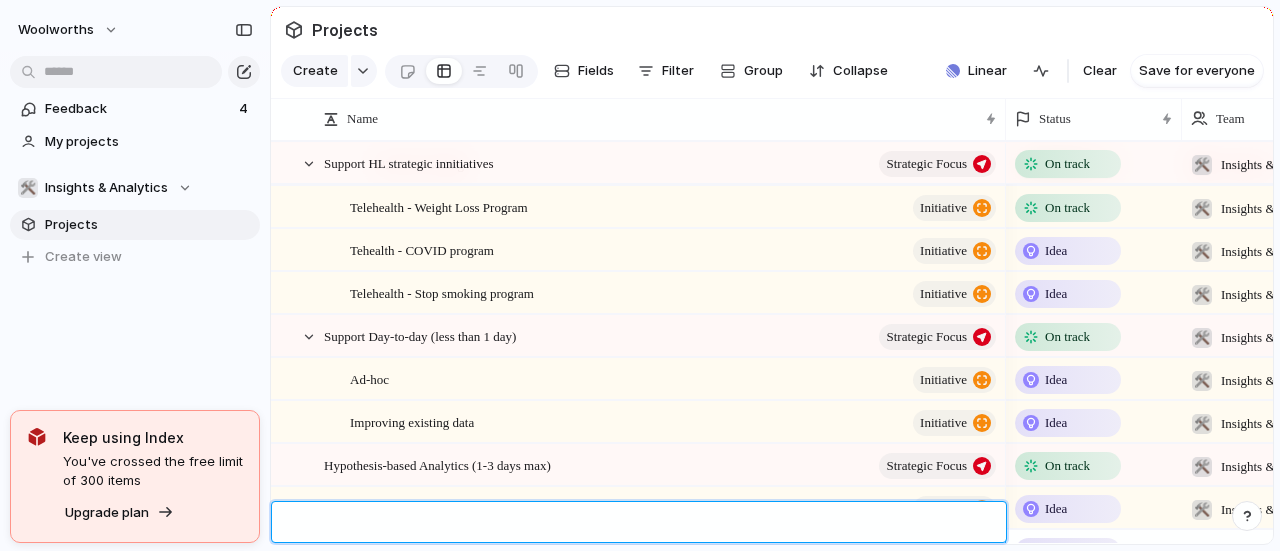 scroll, scrollTop: 687, scrollLeft: 0, axis: vertical 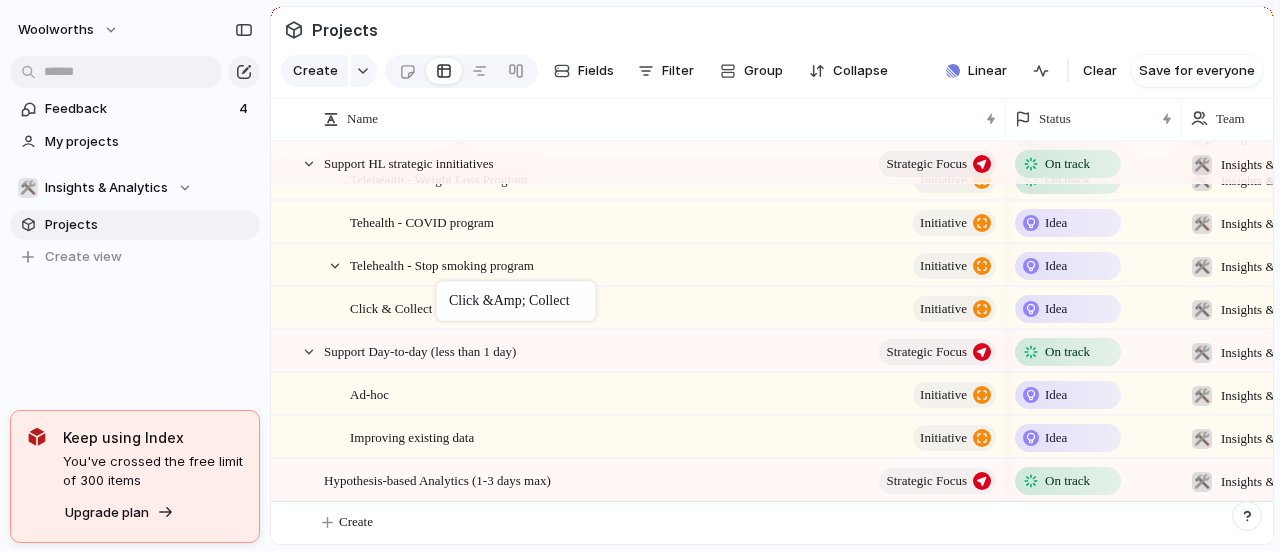 drag, startPoint x: 389, startPoint y: 483, endPoint x: 446, endPoint y: 285, distance: 206.04126 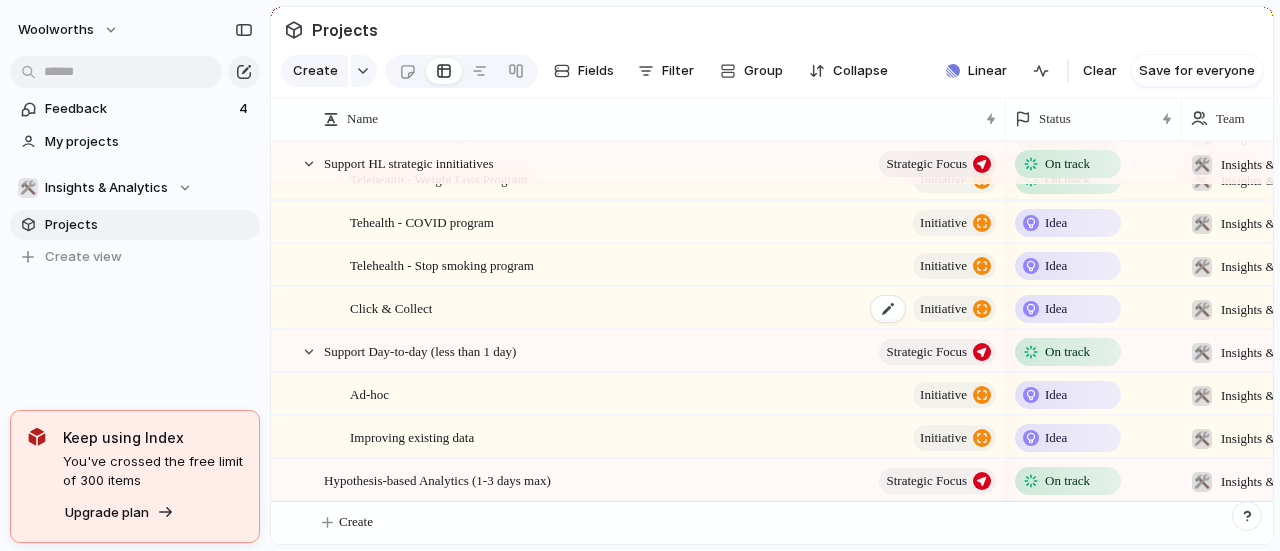 scroll, scrollTop: 587, scrollLeft: 0, axis: vertical 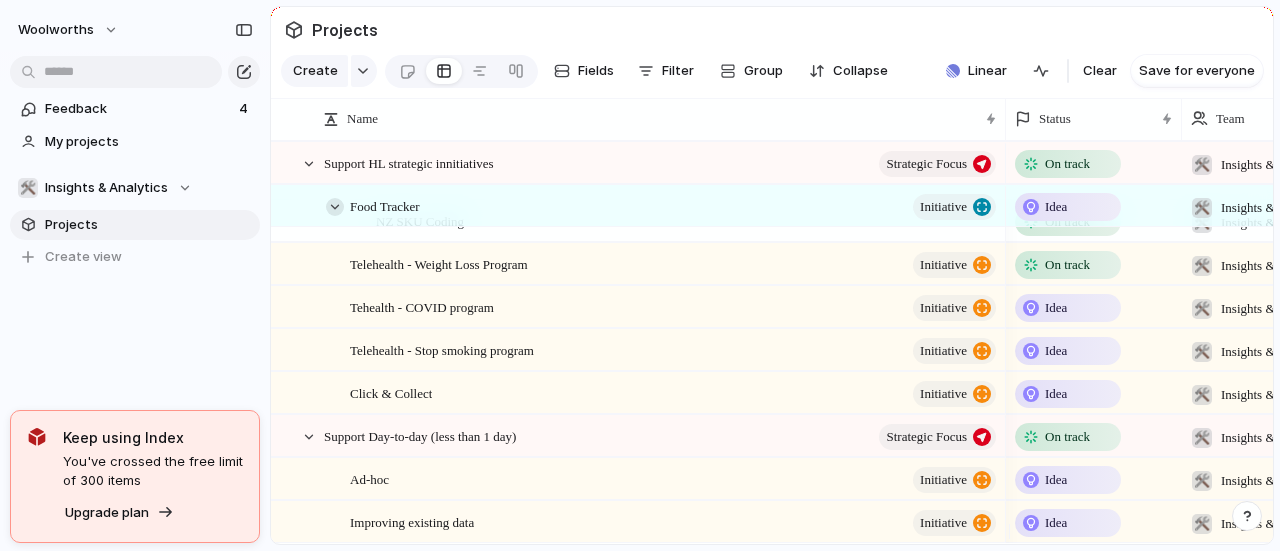 click at bounding box center (335, 207) 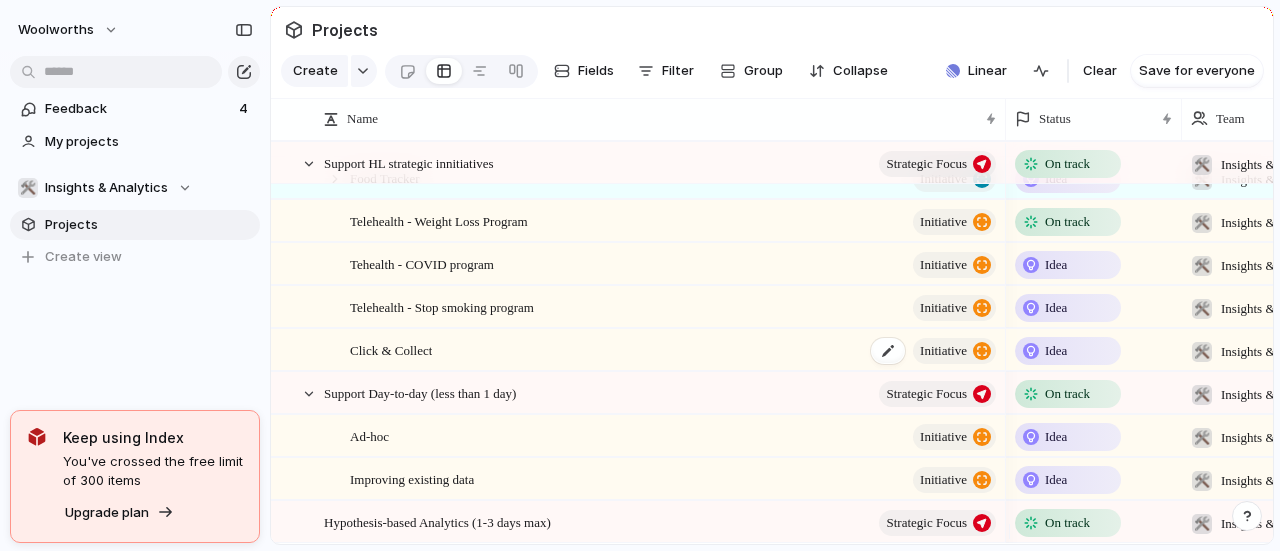 click on "Click & Collect initiative" at bounding box center [674, 350] 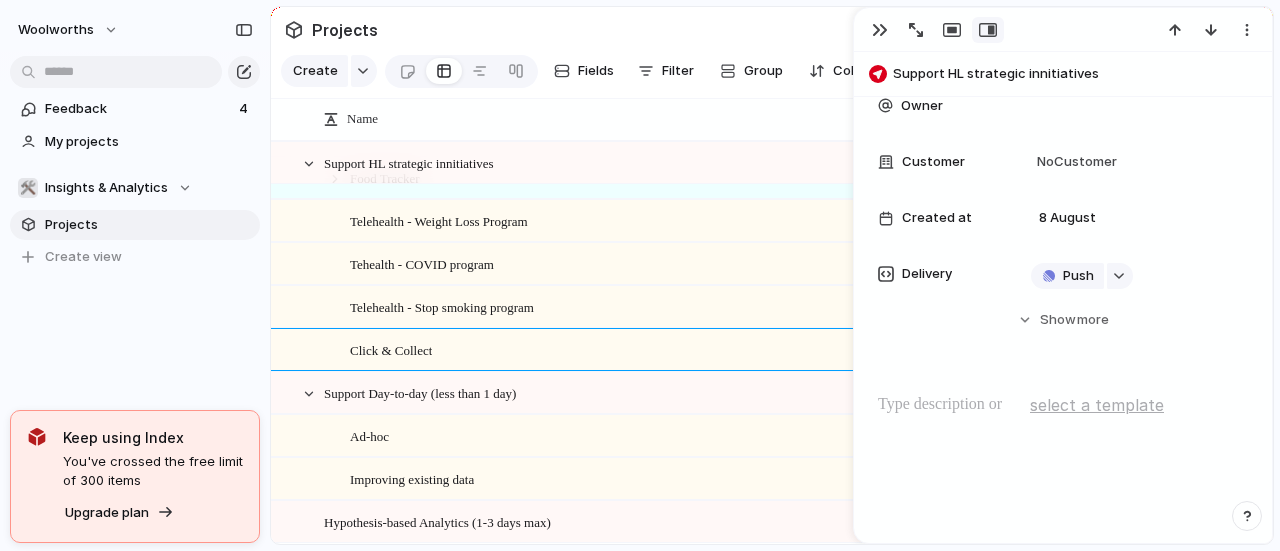scroll, scrollTop: 306, scrollLeft: 0, axis: vertical 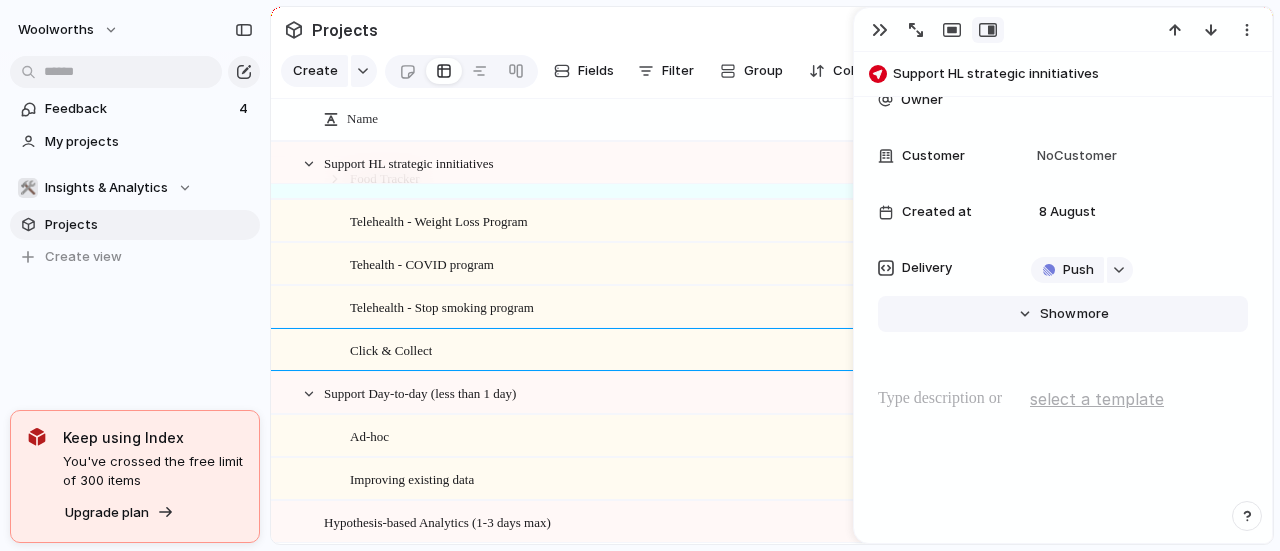 click on "Hide Show more" at bounding box center [1063, 314] 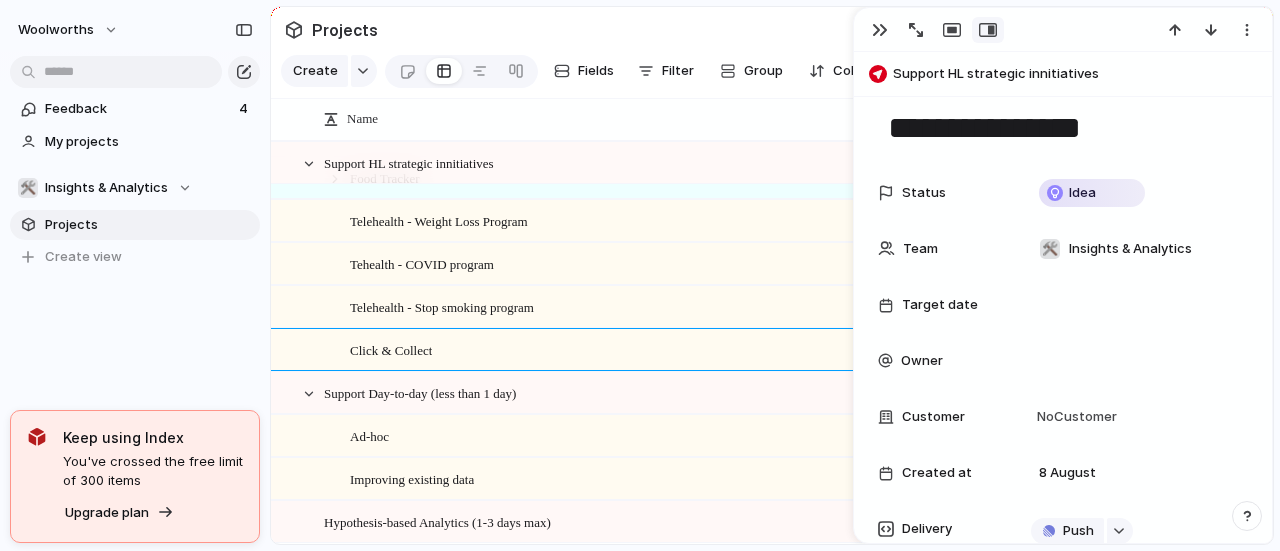 scroll, scrollTop: 0, scrollLeft: 0, axis: both 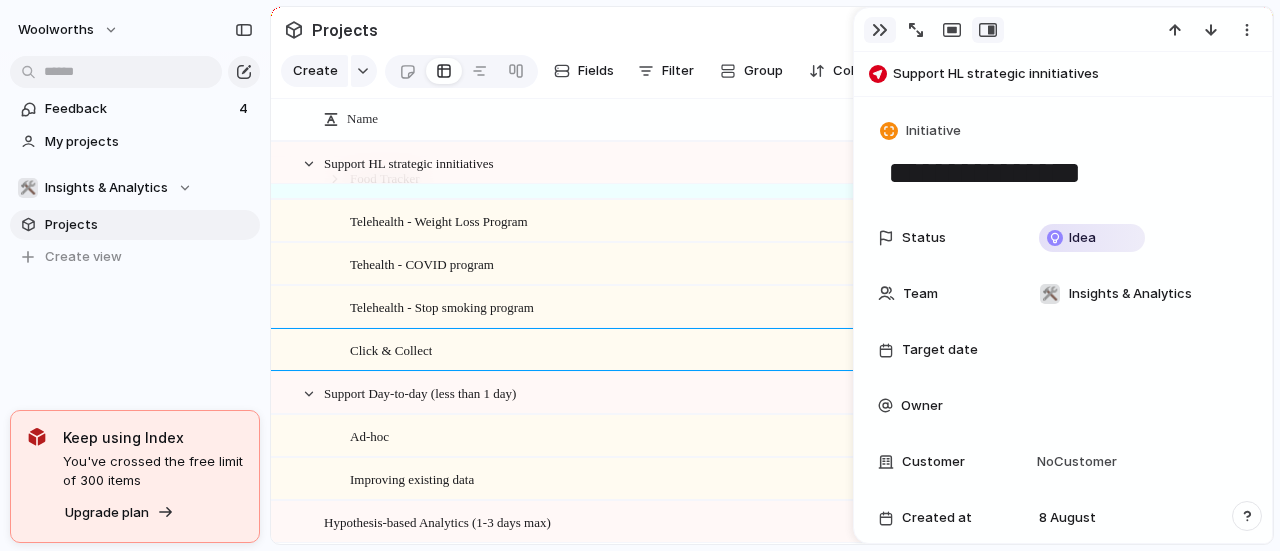 click at bounding box center [880, 30] 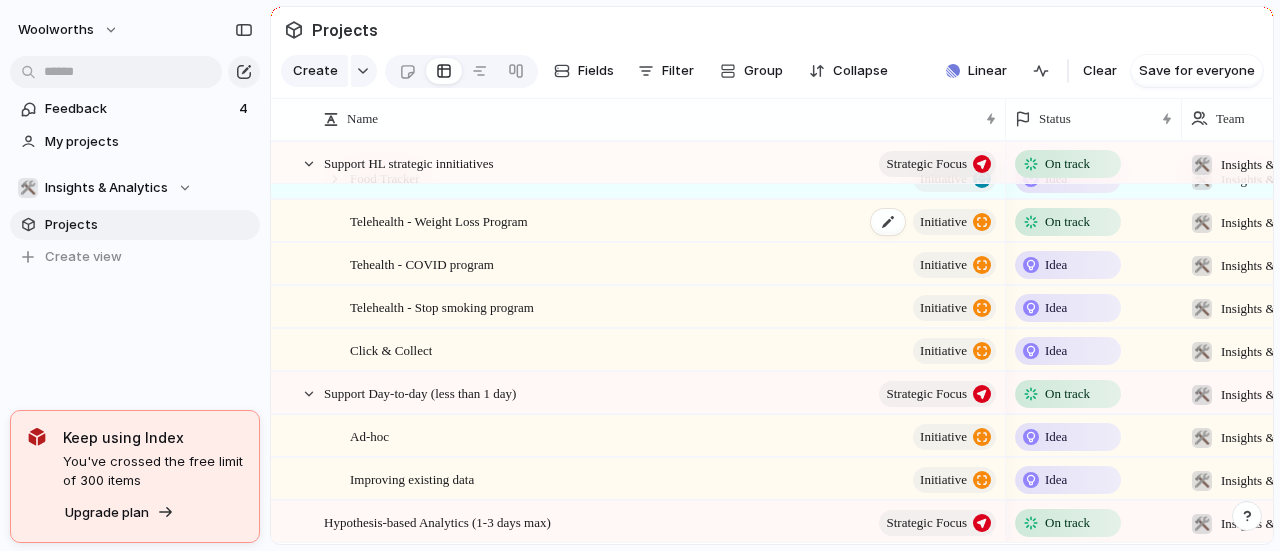 scroll, scrollTop: 487, scrollLeft: 0, axis: vertical 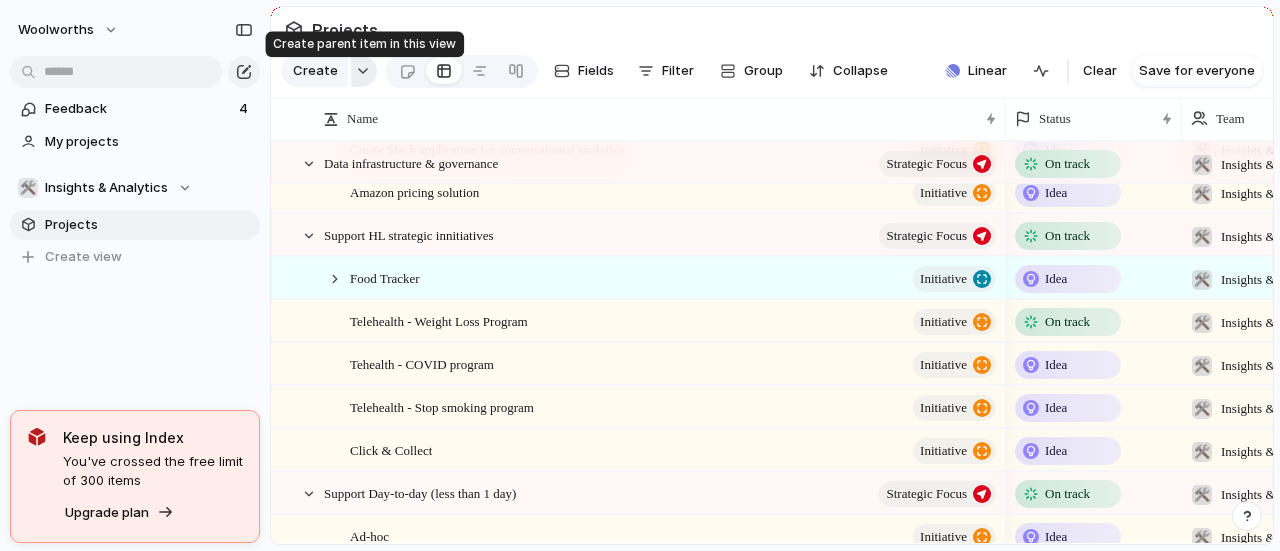 click at bounding box center (363, 71) 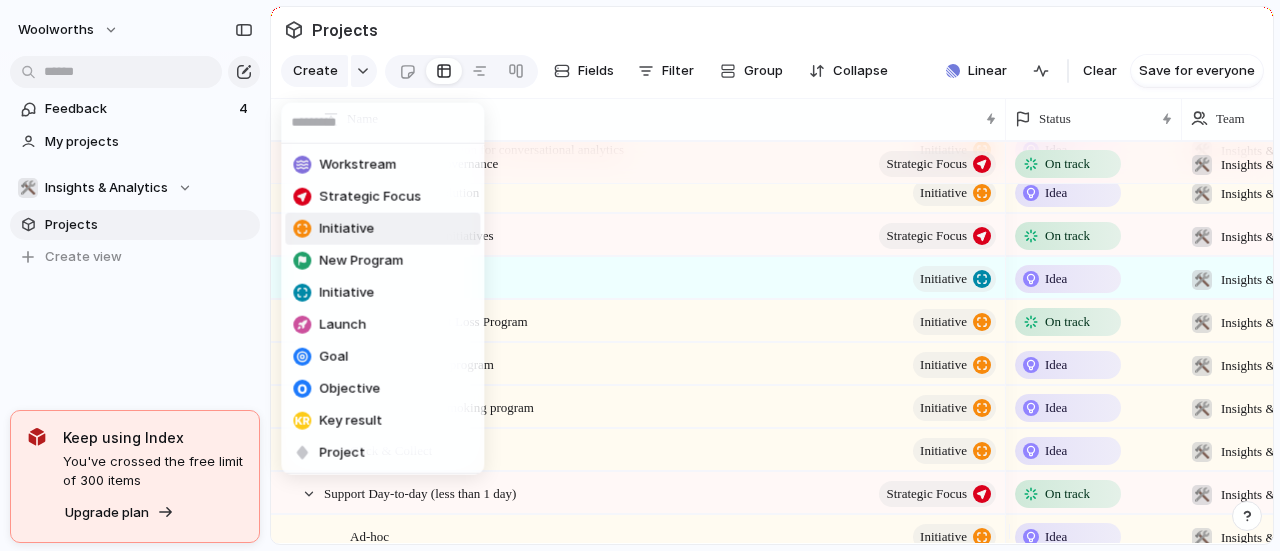 click on "Initiative" at bounding box center [346, 229] 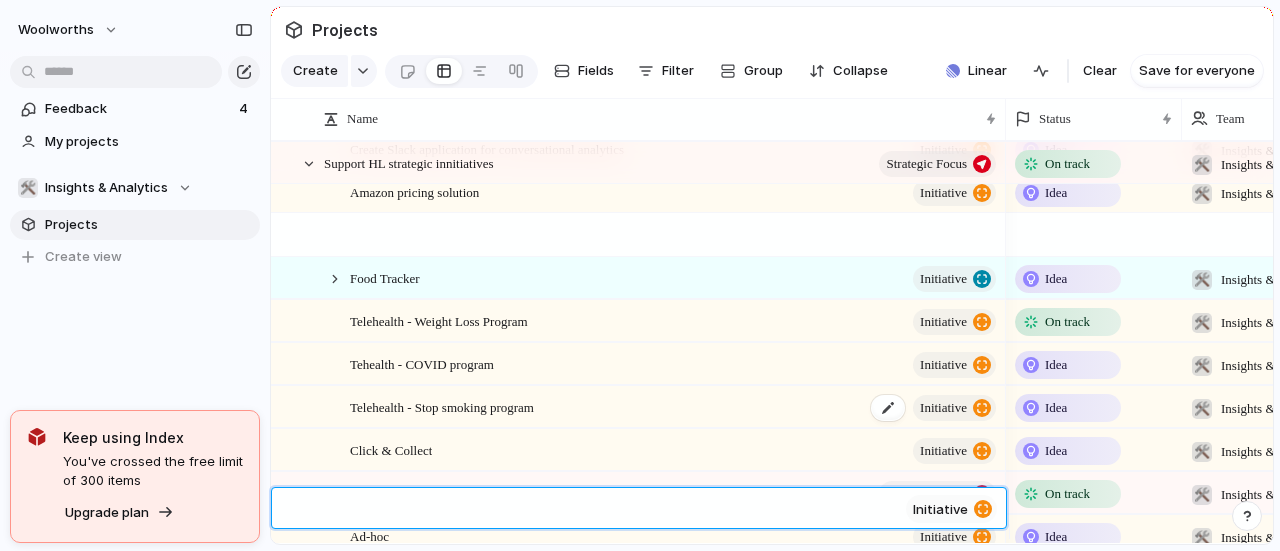 scroll, scrollTop: 644, scrollLeft: 0, axis: vertical 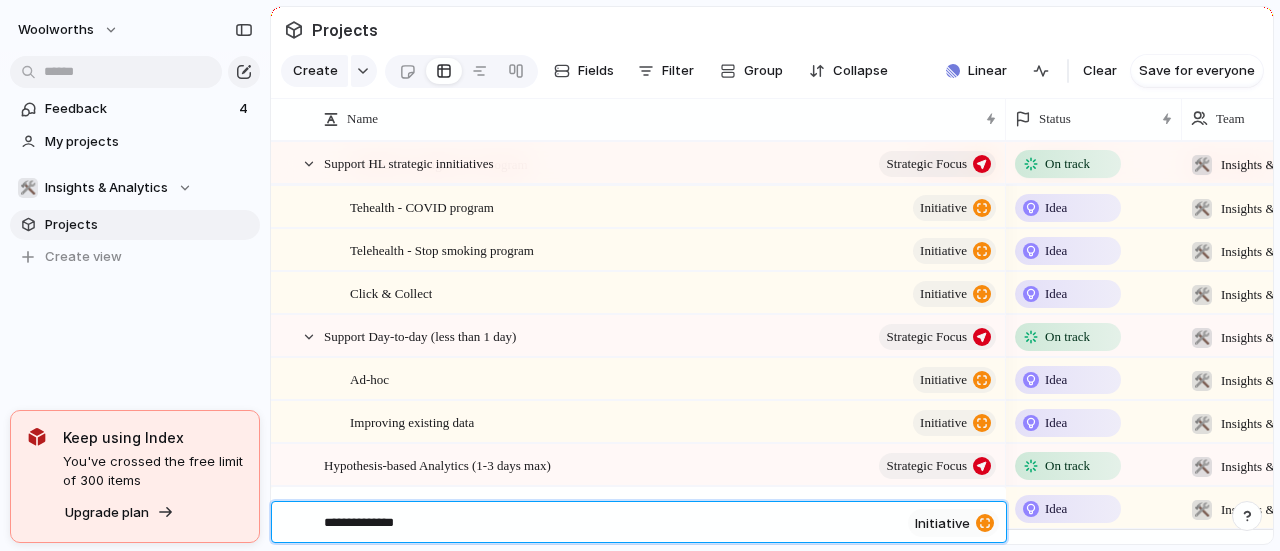 type on "**********" 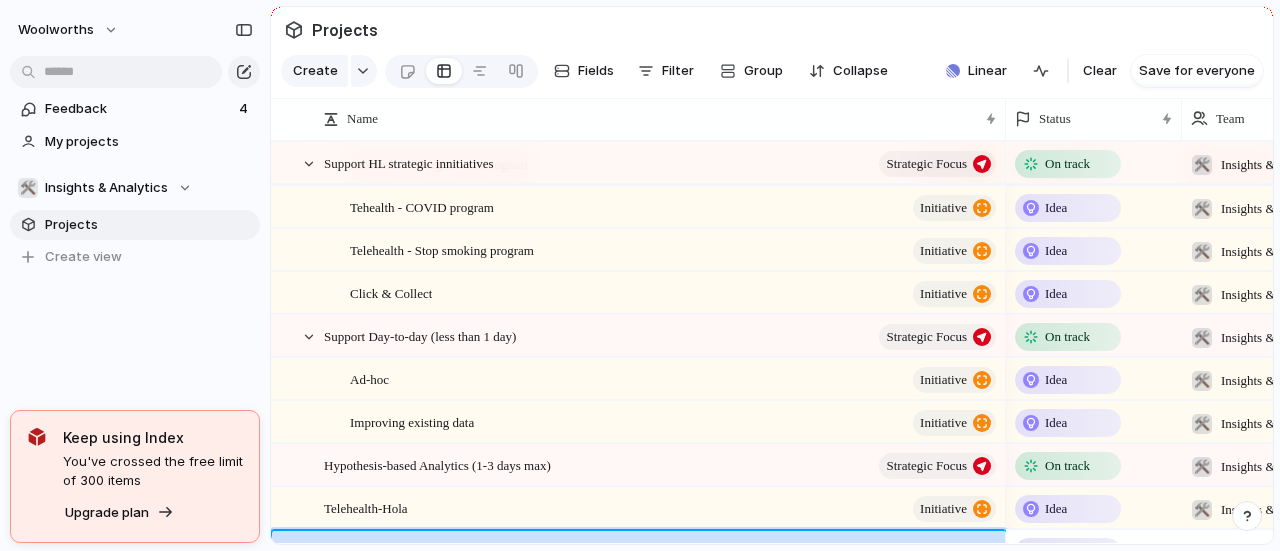 scroll, scrollTop: 687, scrollLeft: 0, axis: vertical 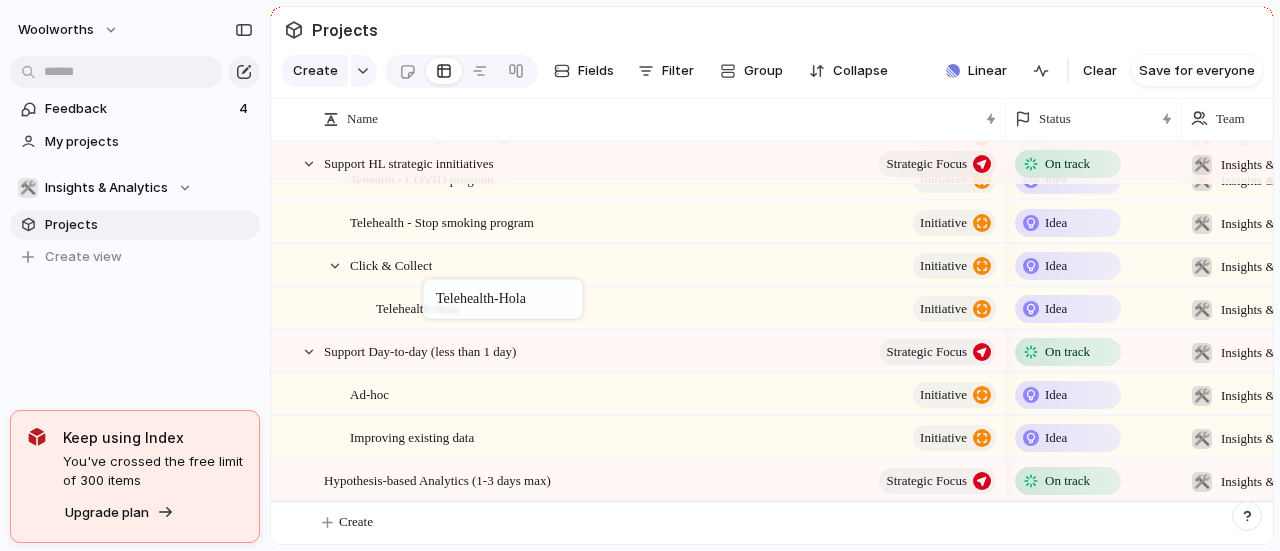 drag, startPoint x: 382, startPoint y: 478, endPoint x: 433, endPoint y: 283, distance: 201.55893 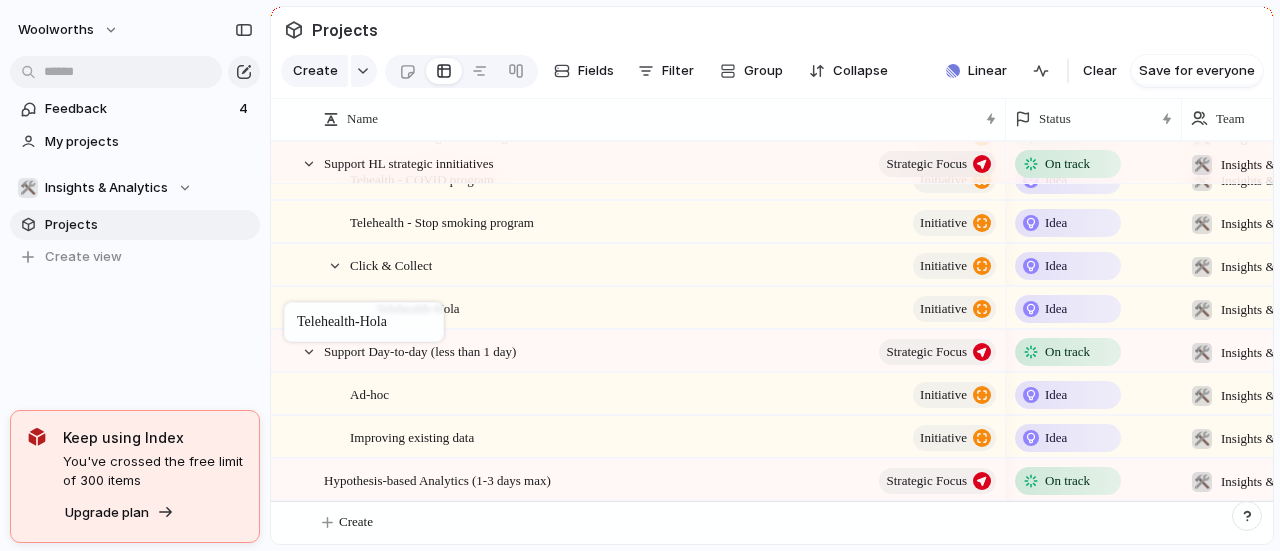 drag, startPoint x: 398, startPoint y: 318, endPoint x: 294, endPoint y: 306, distance: 104.69002 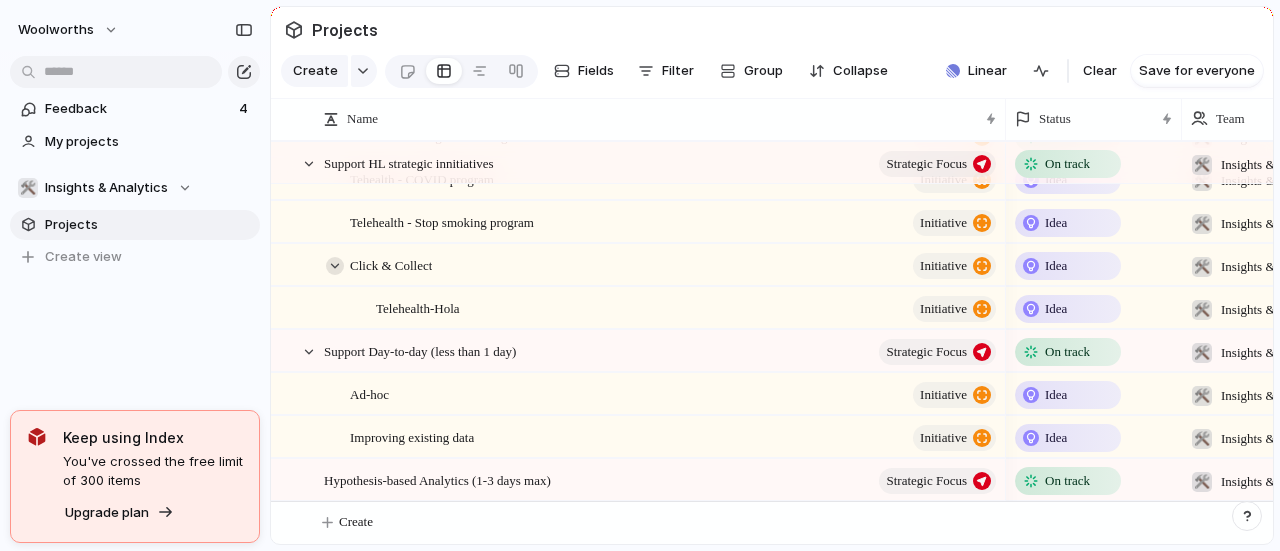 click at bounding box center (335, 266) 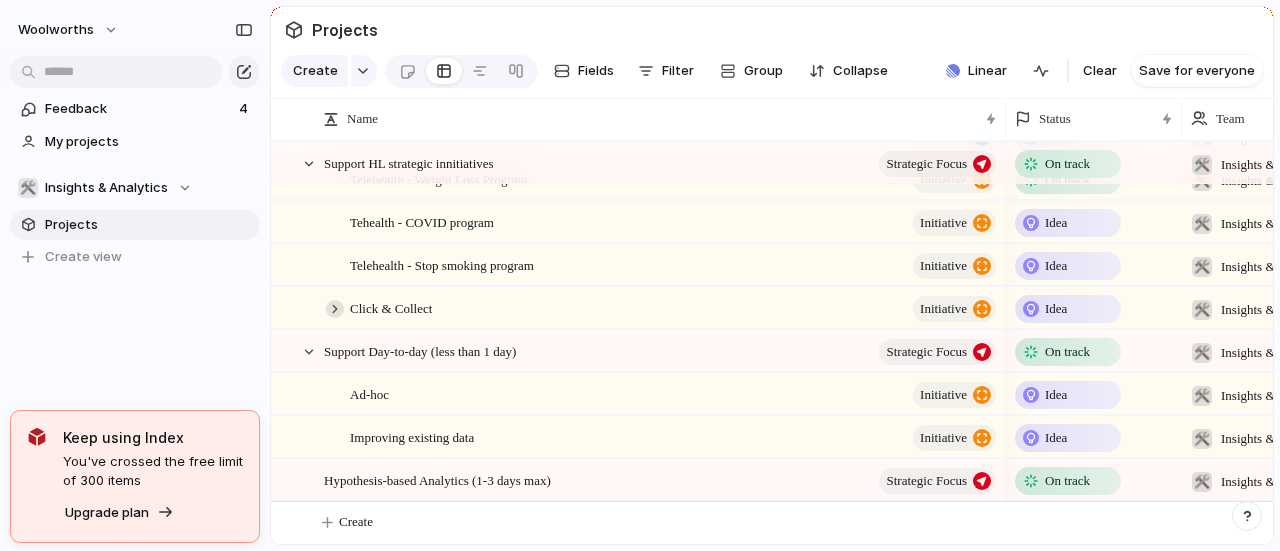 scroll, scrollTop: 644, scrollLeft: 0, axis: vertical 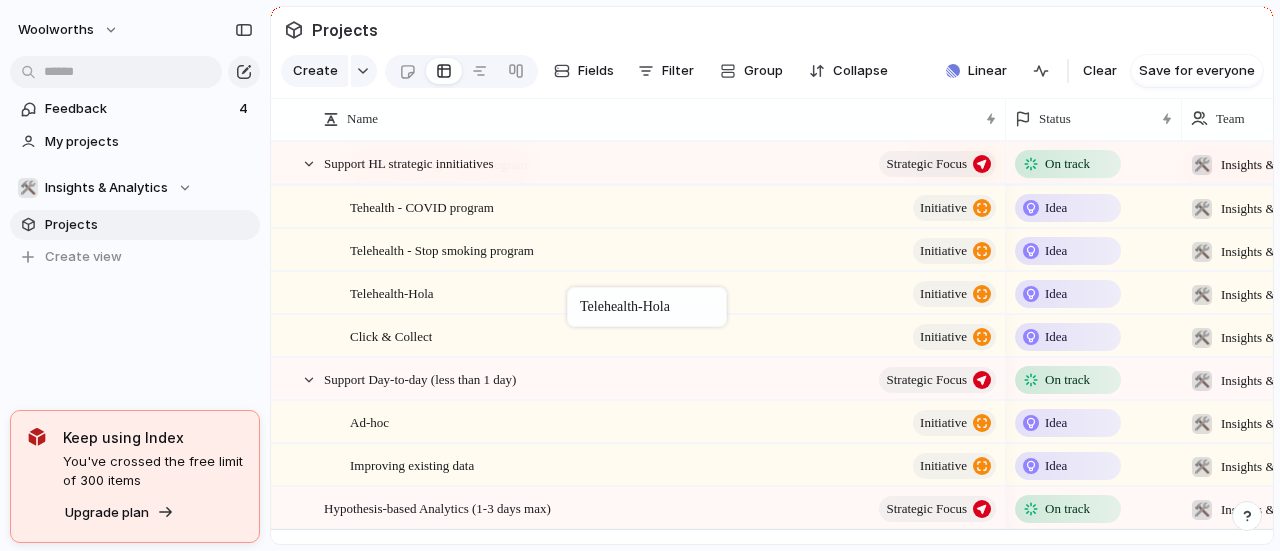 drag, startPoint x: 424, startPoint y: 357, endPoint x: 577, endPoint y: 291, distance: 166.62833 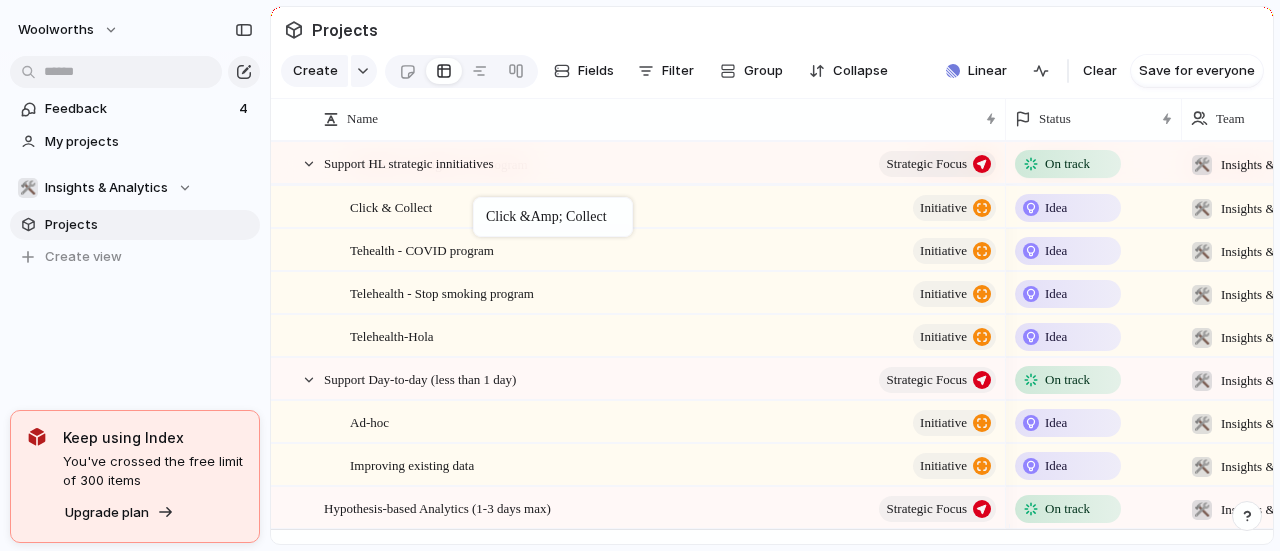 drag, startPoint x: 454, startPoint y: 329, endPoint x: 483, endPoint y: 201, distance: 131.24405 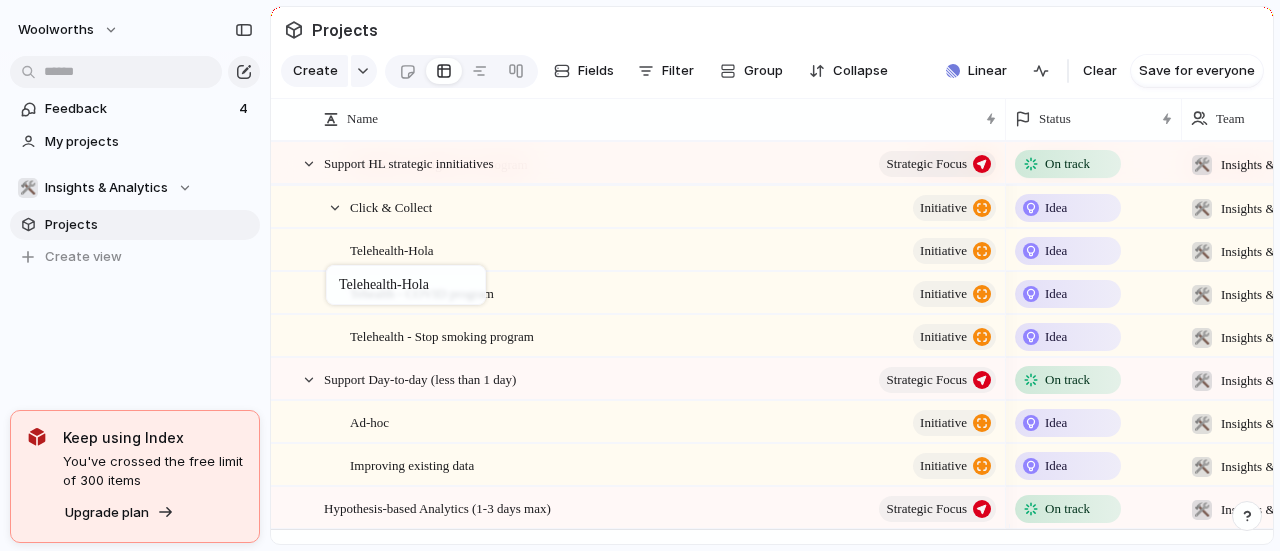 drag, startPoint x: 431, startPoint y: 353, endPoint x: 321, endPoint y: 269, distance: 138.4052 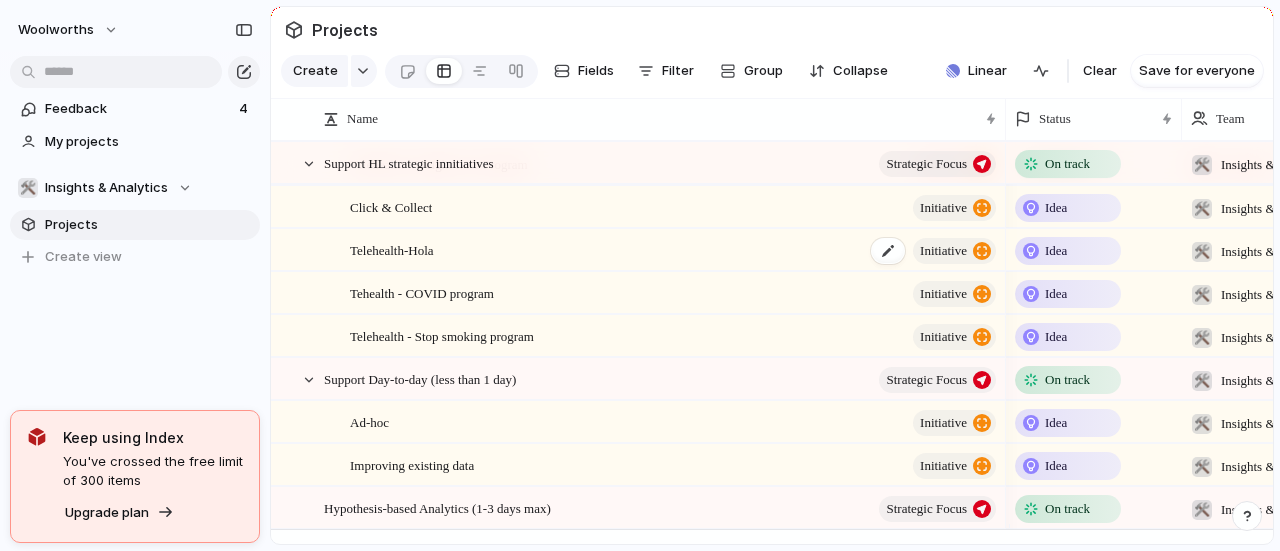click on "Telehealth-Hola" at bounding box center (392, 249) 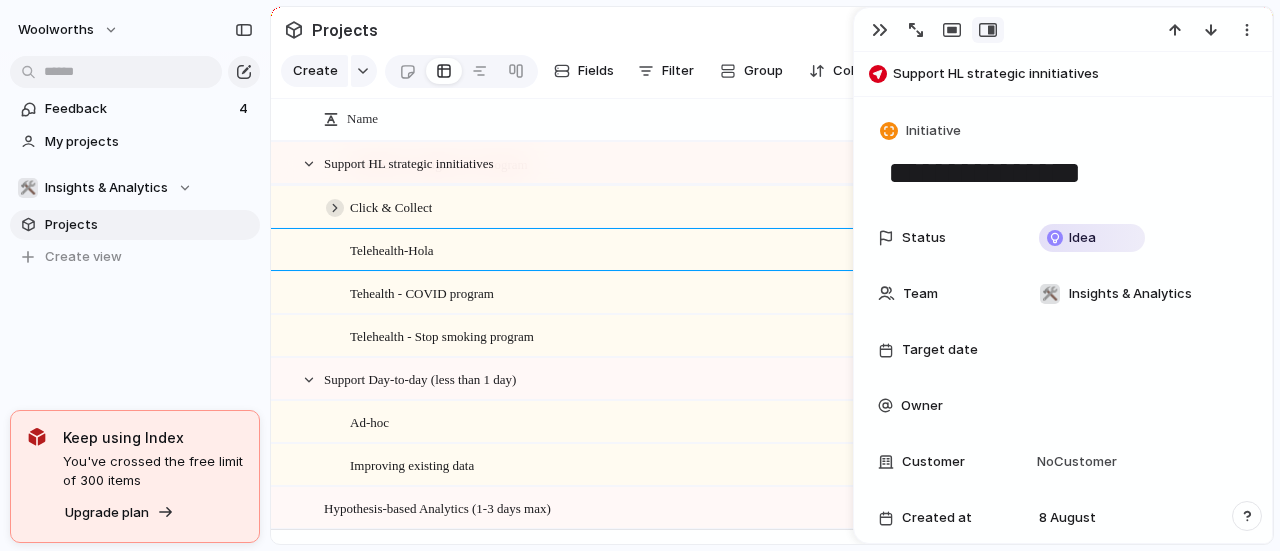 click at bounding box center [335, 208] 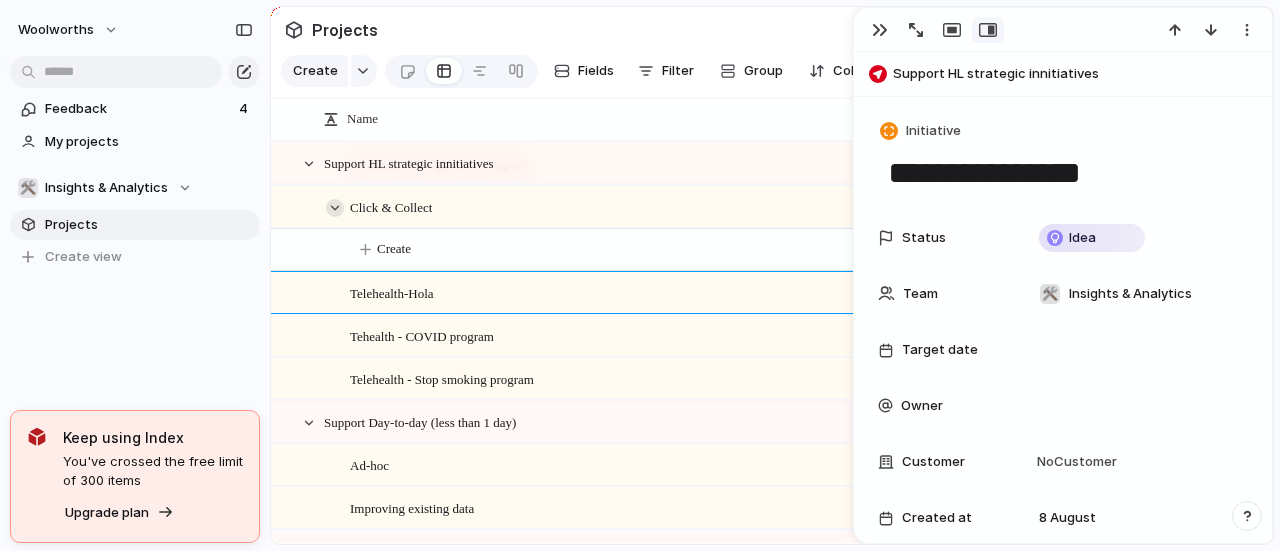 click at bounding box center [335, 208] 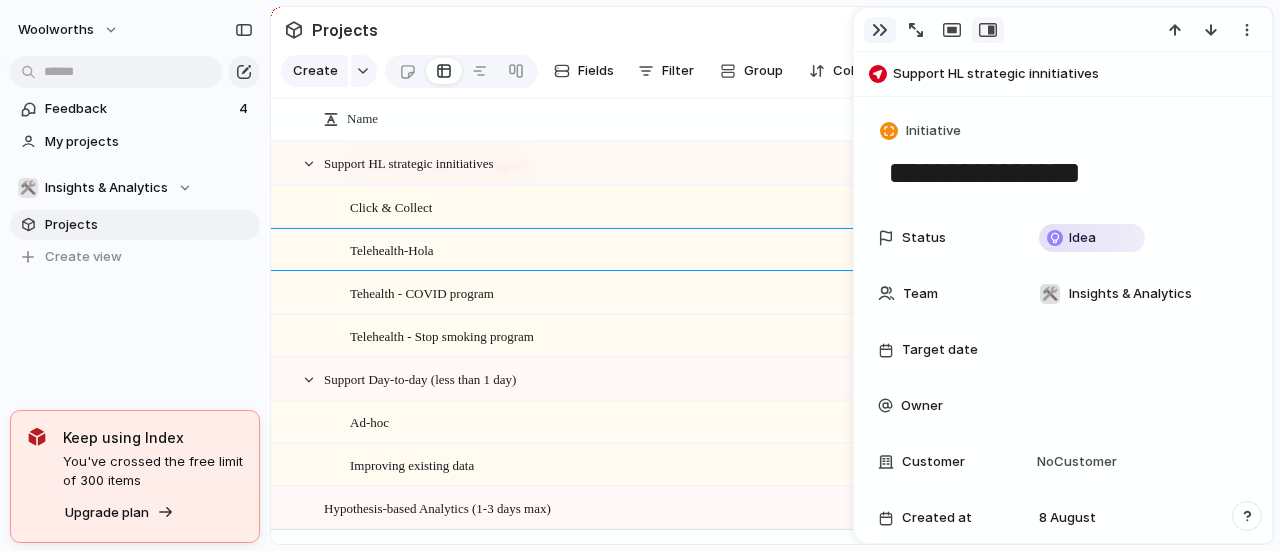 click at bounding box center (880, 30) 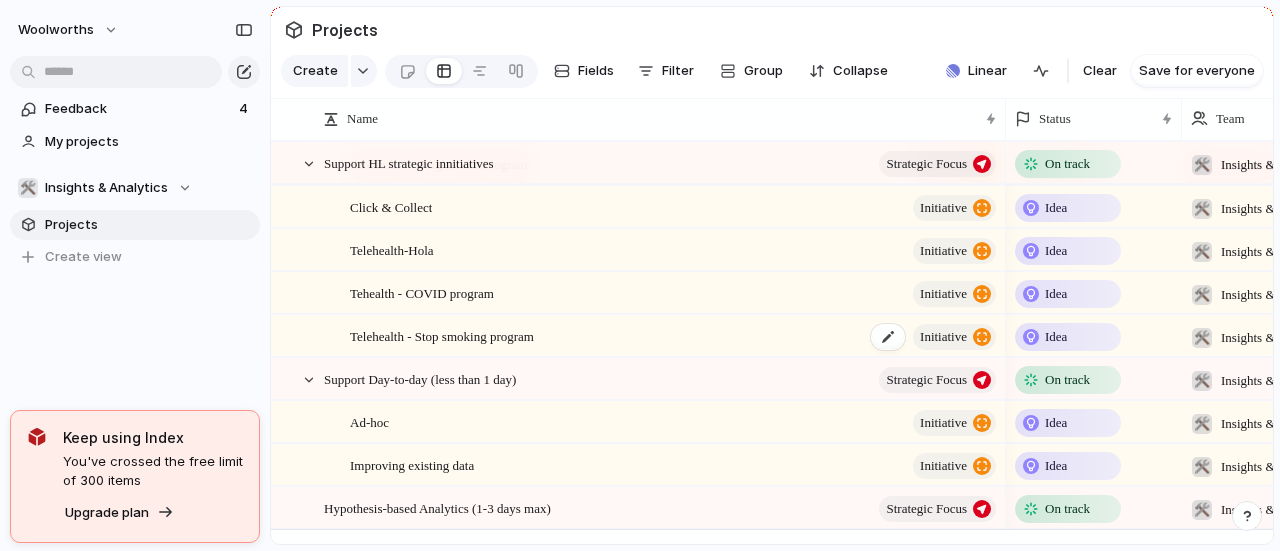 scroll, scrollTop: 688, scrollLeft: 0, axis: vertical 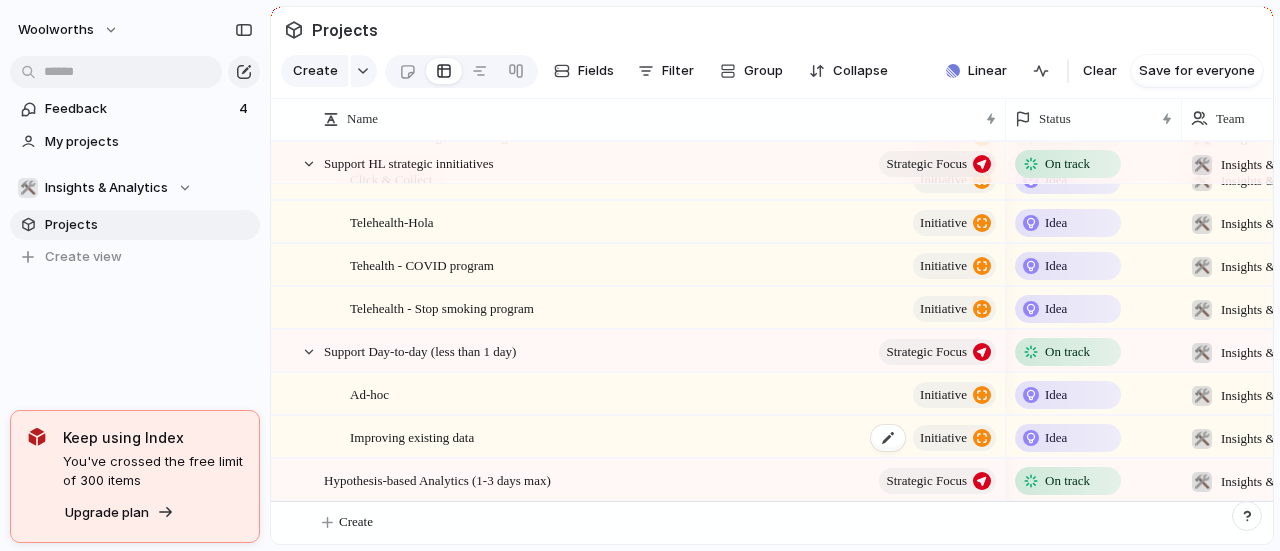 click on "Improving existing data initiative" at bounding box center [674, 437] 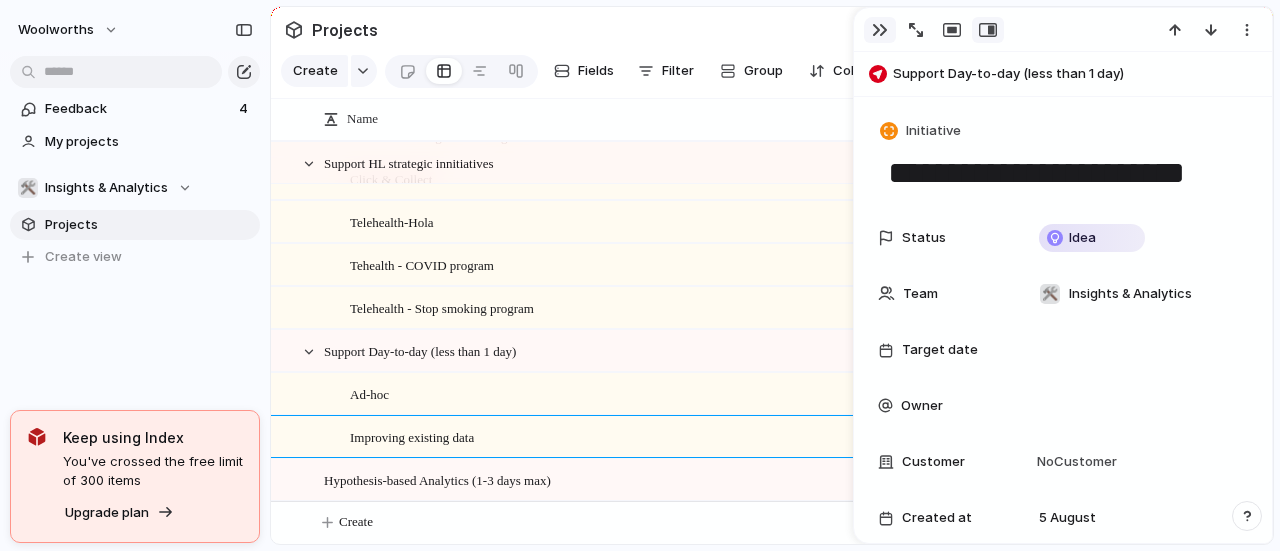 click at bounding box center [880, 30] 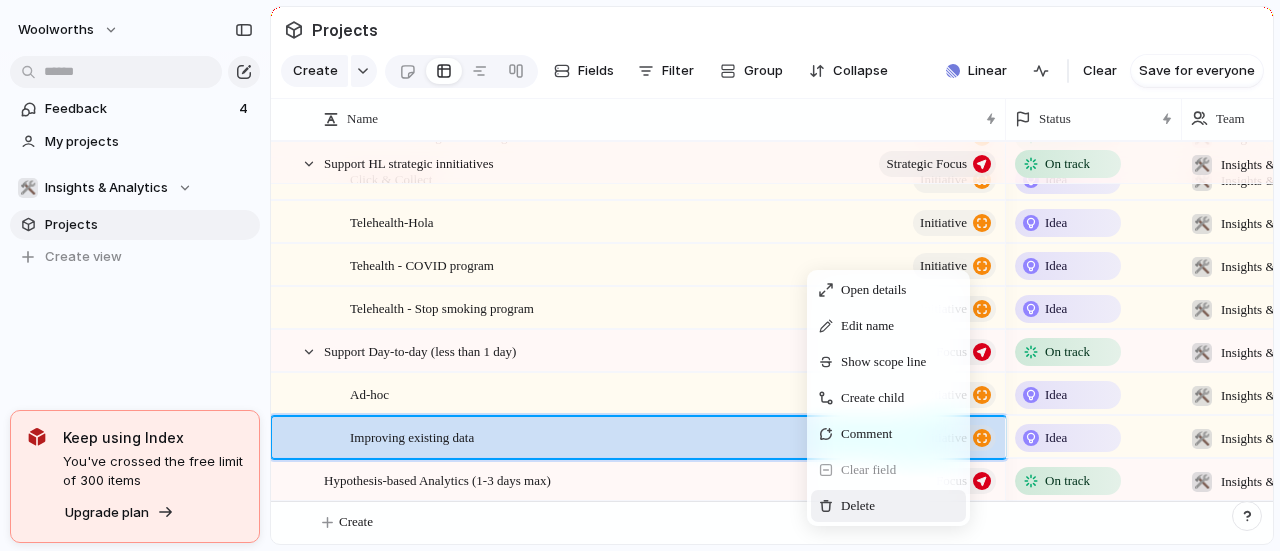 click on "Delete" at bounding box center (888, 506) 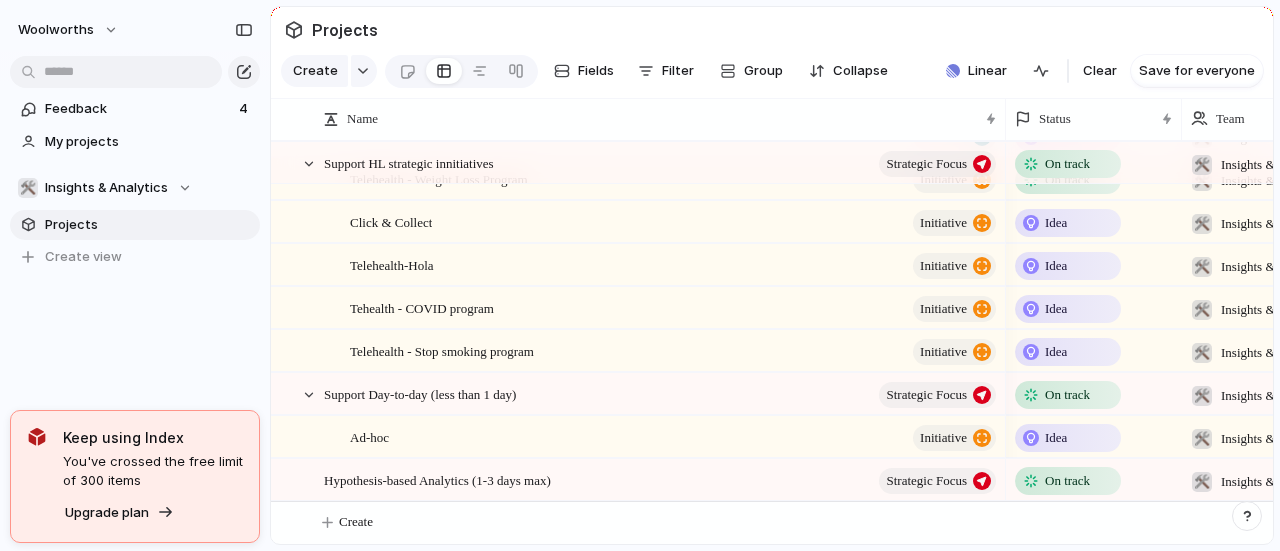 scroll, scrollTop: 644, scrollLeft: 0, axis: vertical 